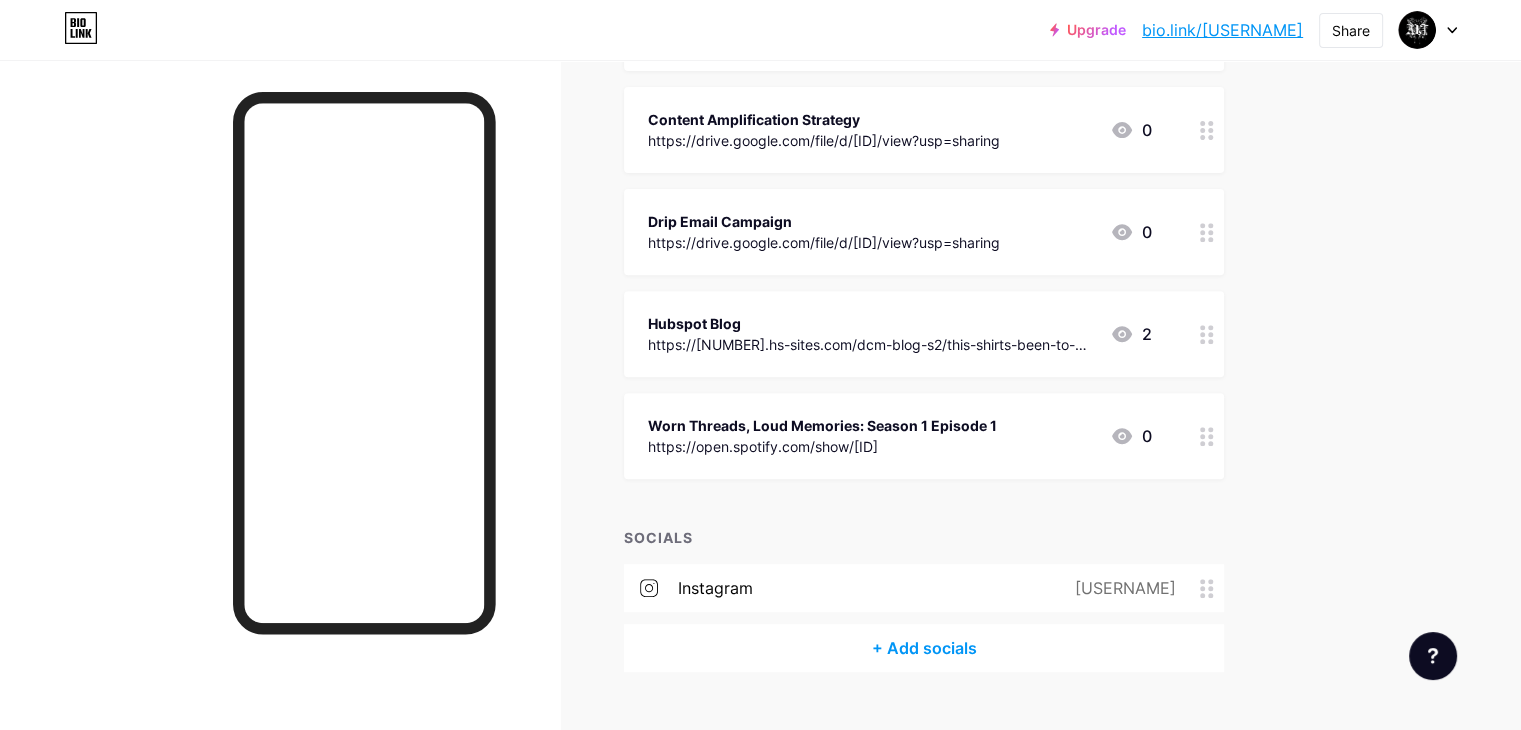scroll, scrollTop: 739, scrollLeft: 0, axis: vertical 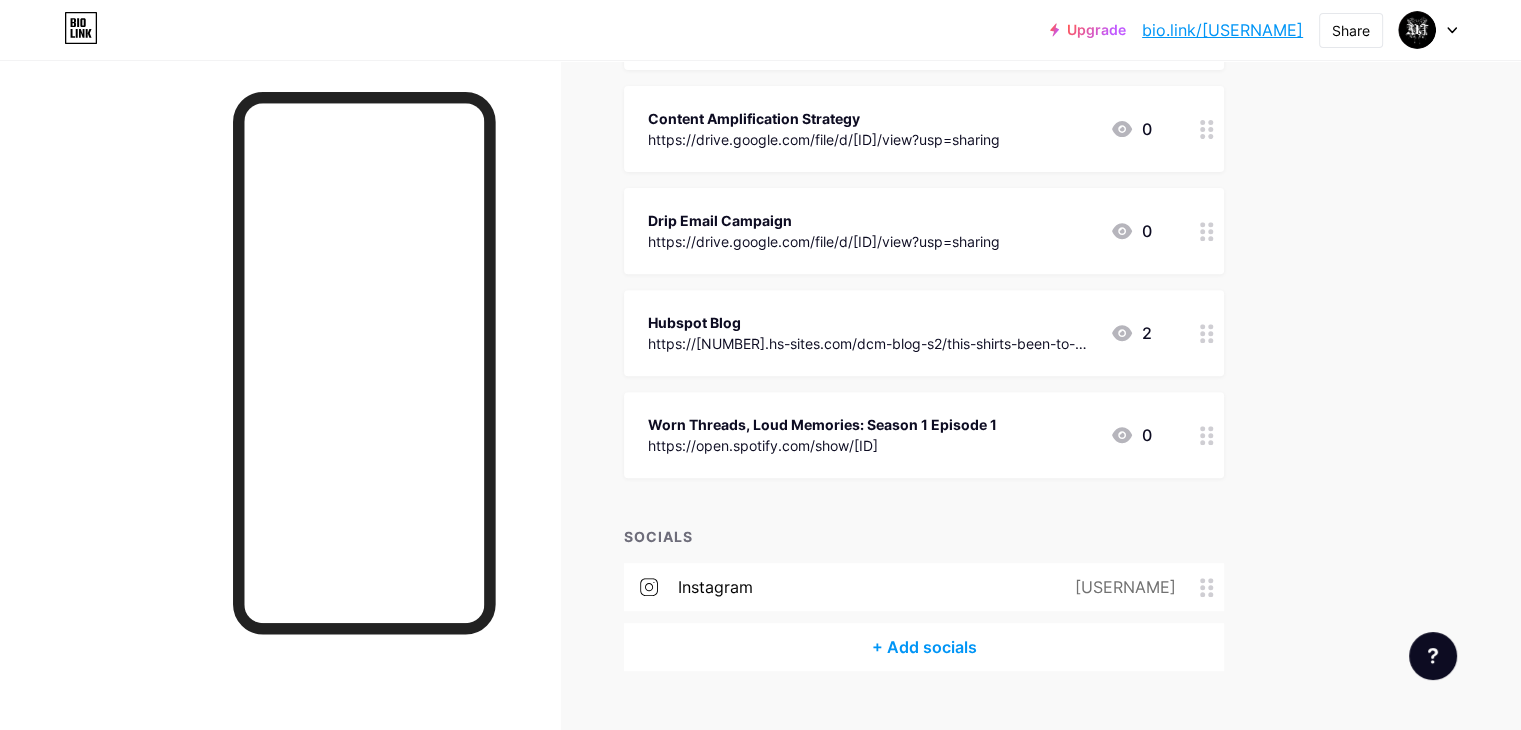 click on "Hubspot Blog" at bounding box center (871, 322) 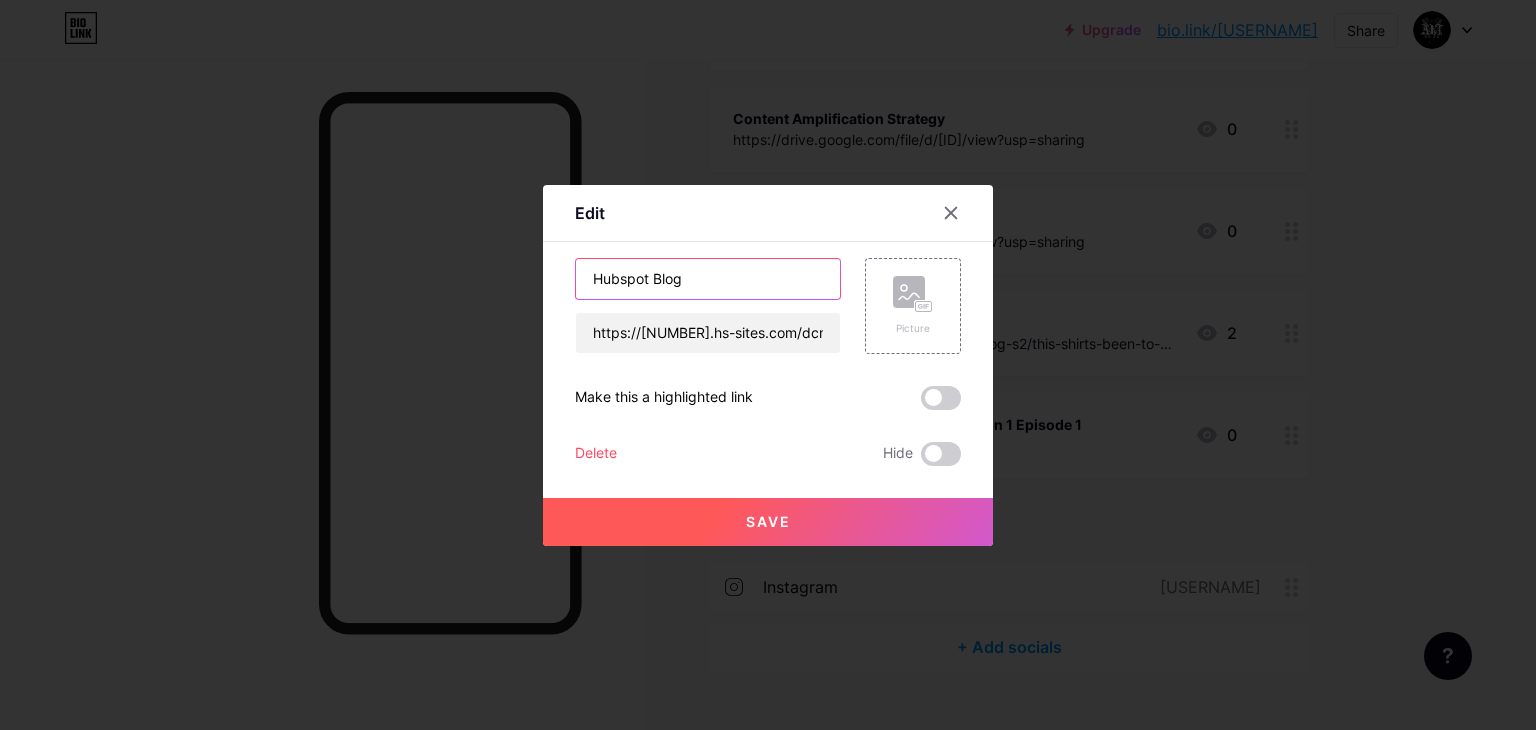 click on "Hubspot Blog" at bounding box center (708, 279) 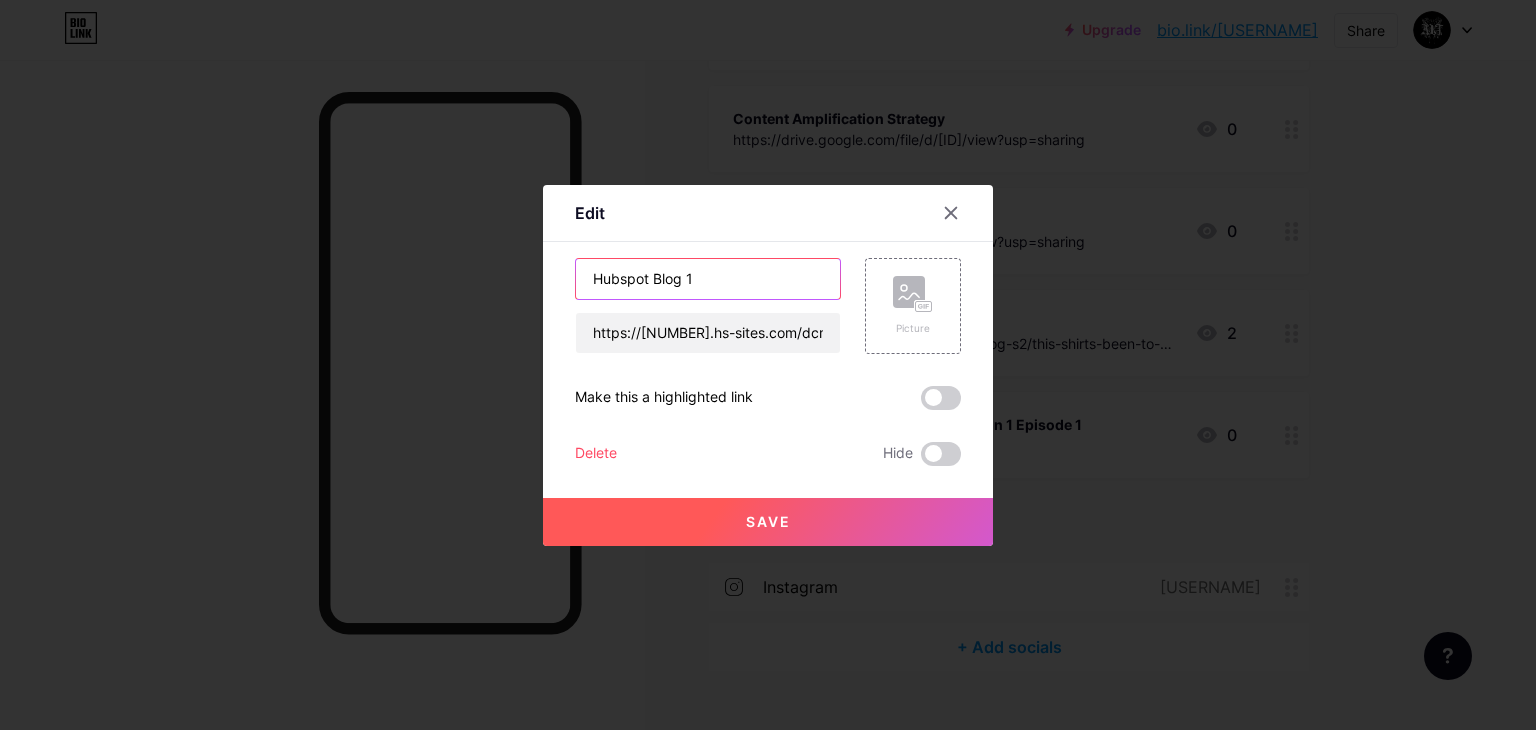 type on "Hubspot Blog 1" 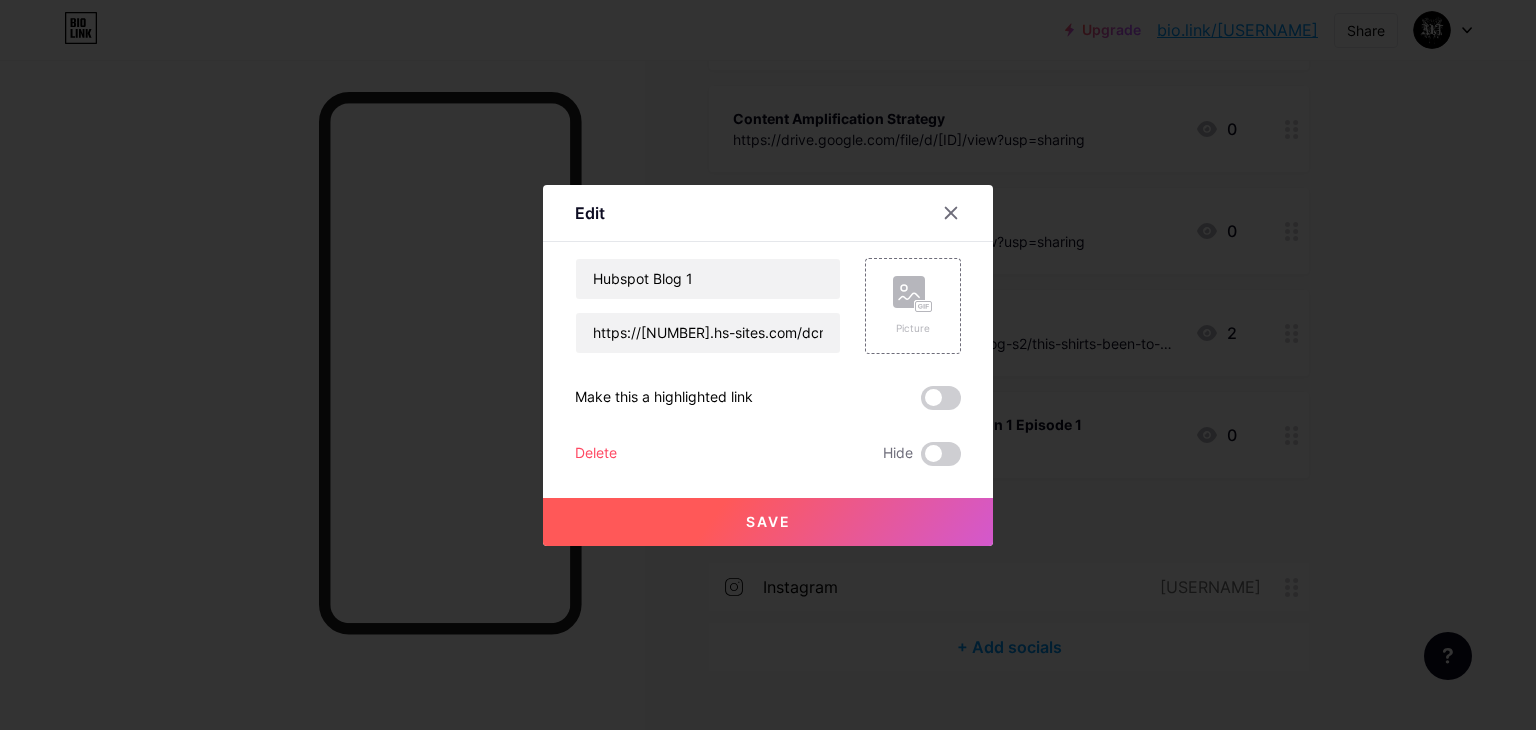 click on "Save" at bounding box center (768, 521) 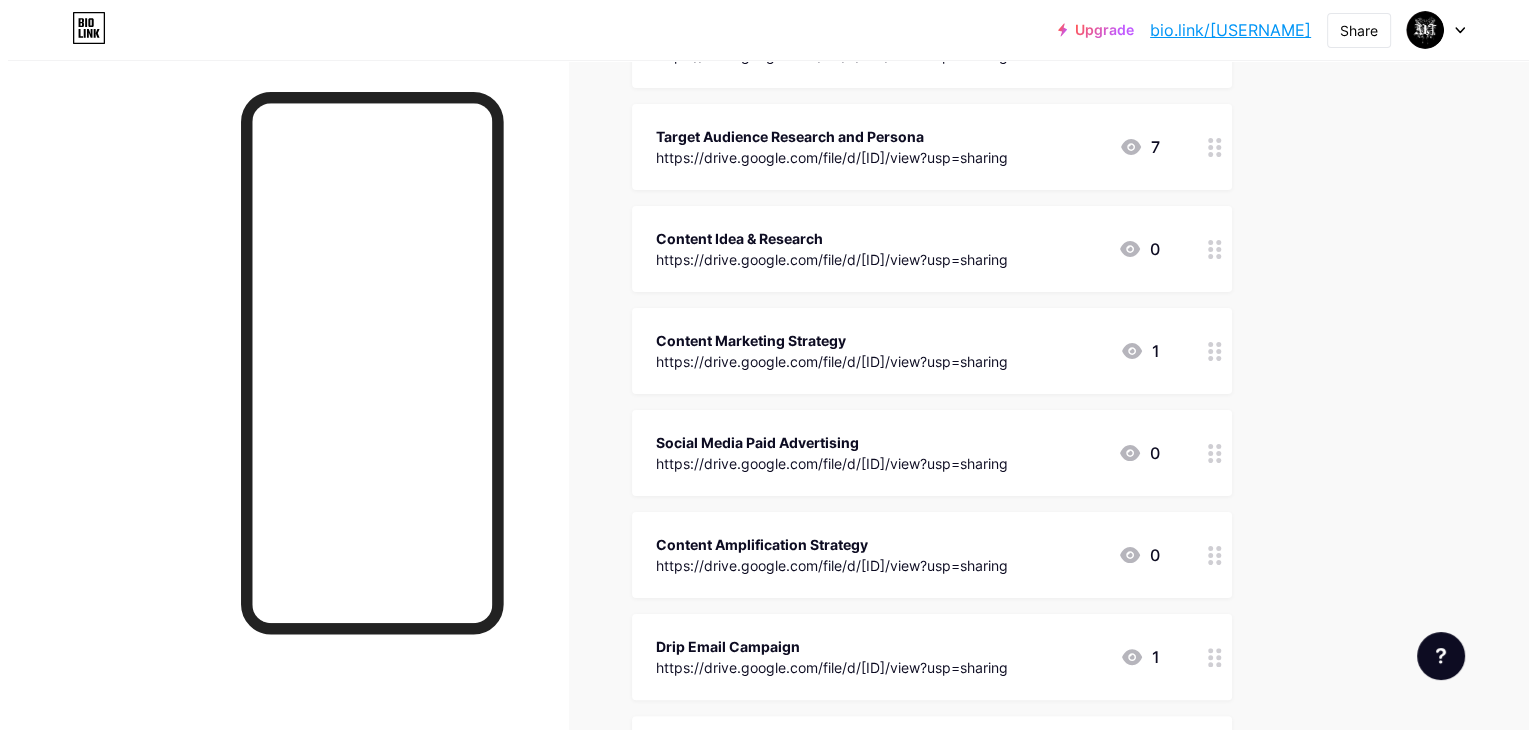 scroll, scrollTop: 0, scrollLeft: 0, axis: both 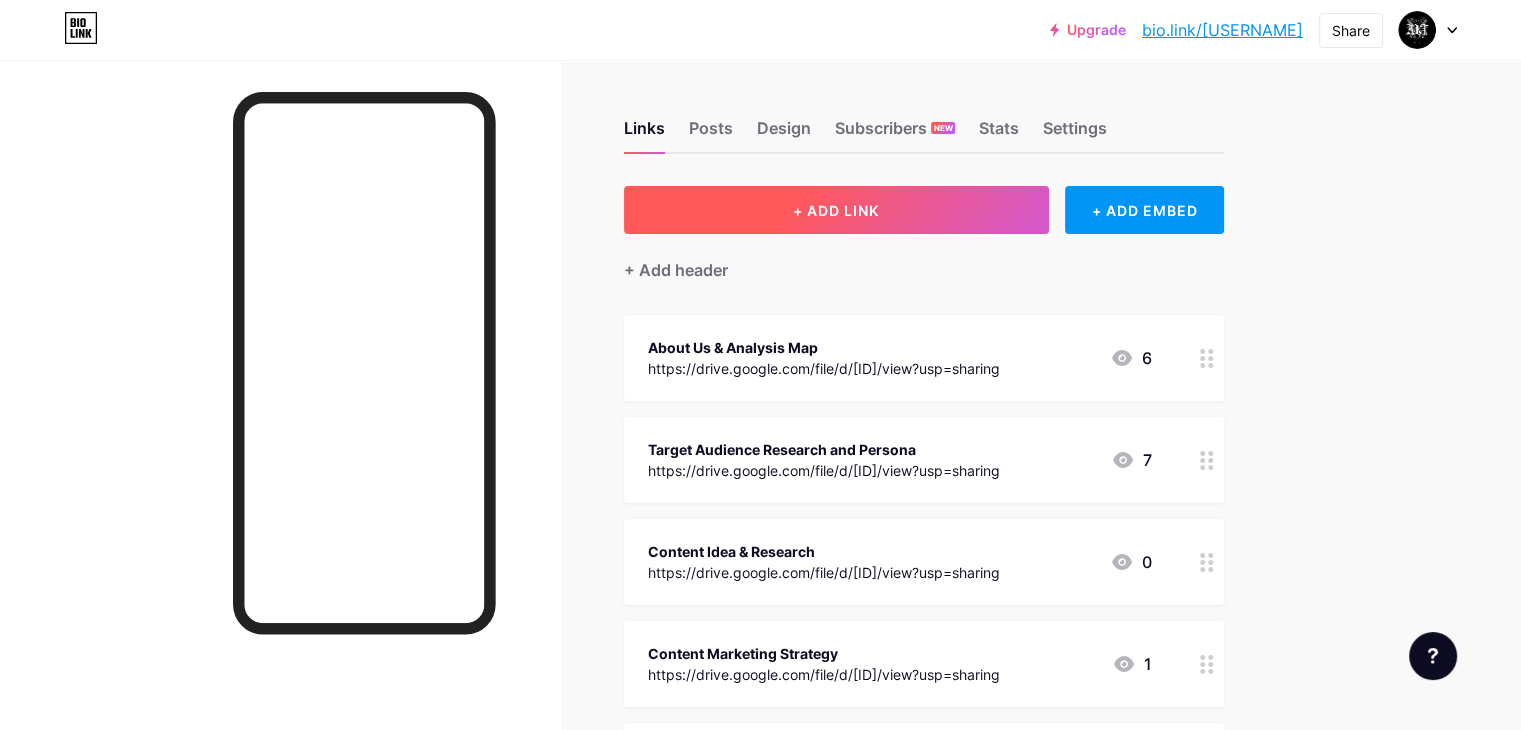 click on "+ ADD LINK" at bounding box center (836, 210) 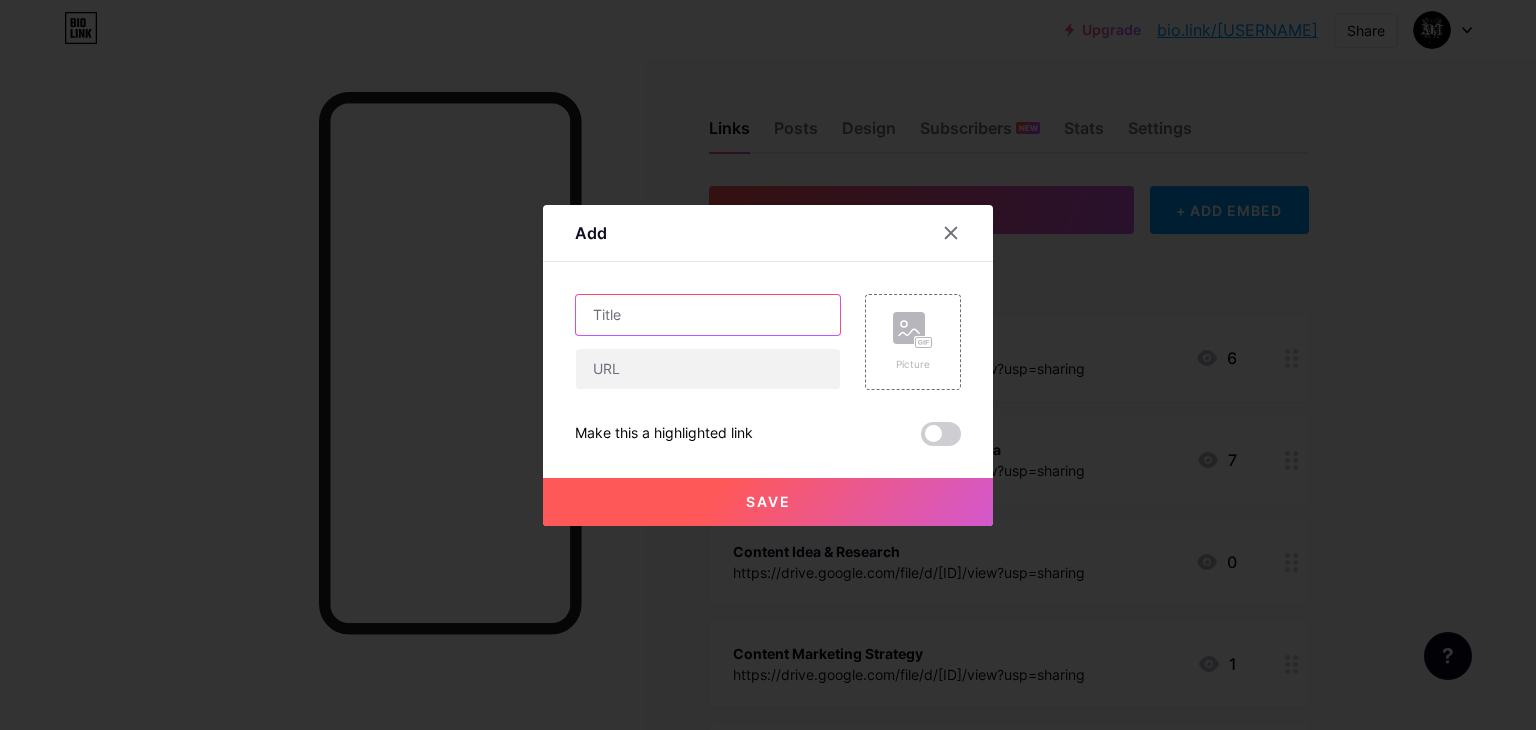 click at bounding box center [708, 315] 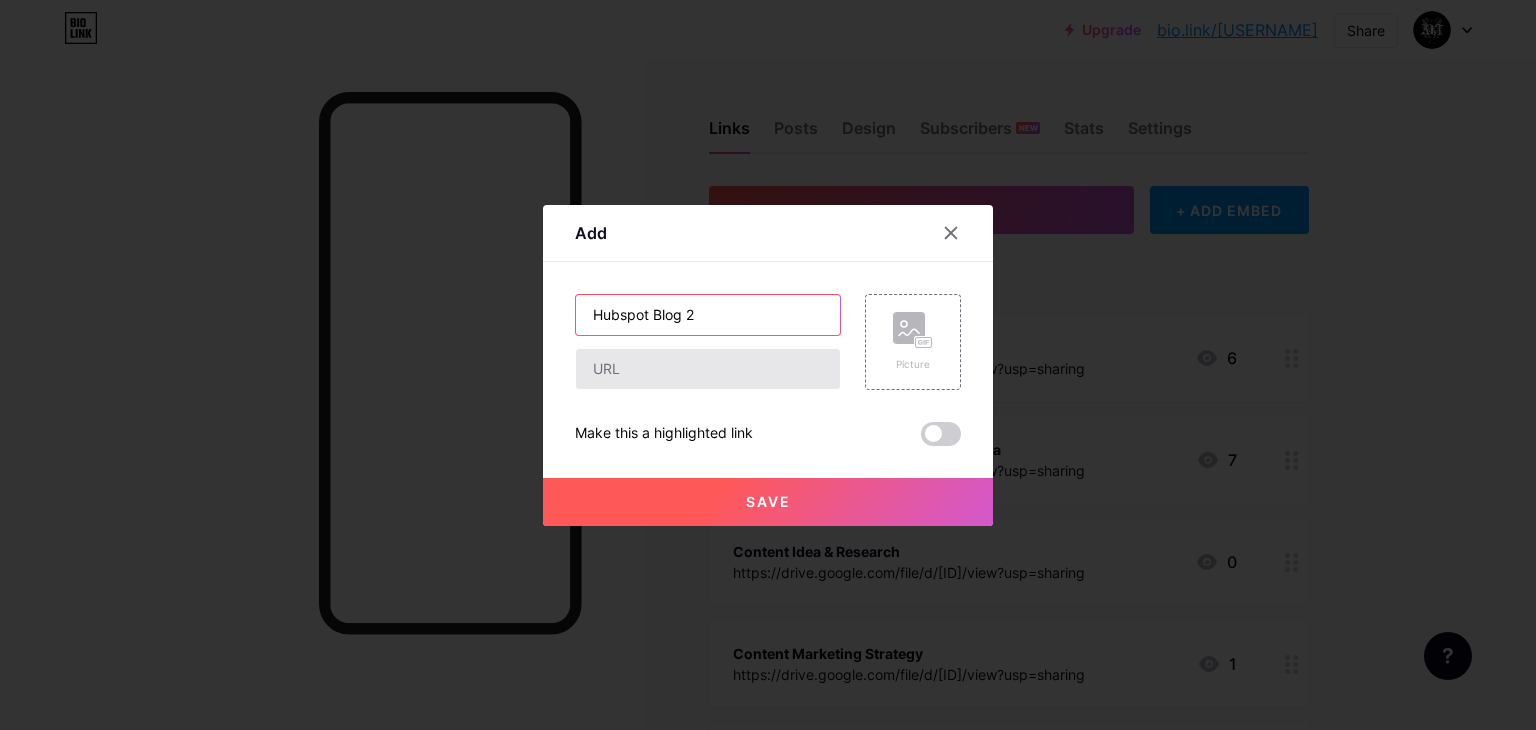 type on "Hubspot Blog 2" 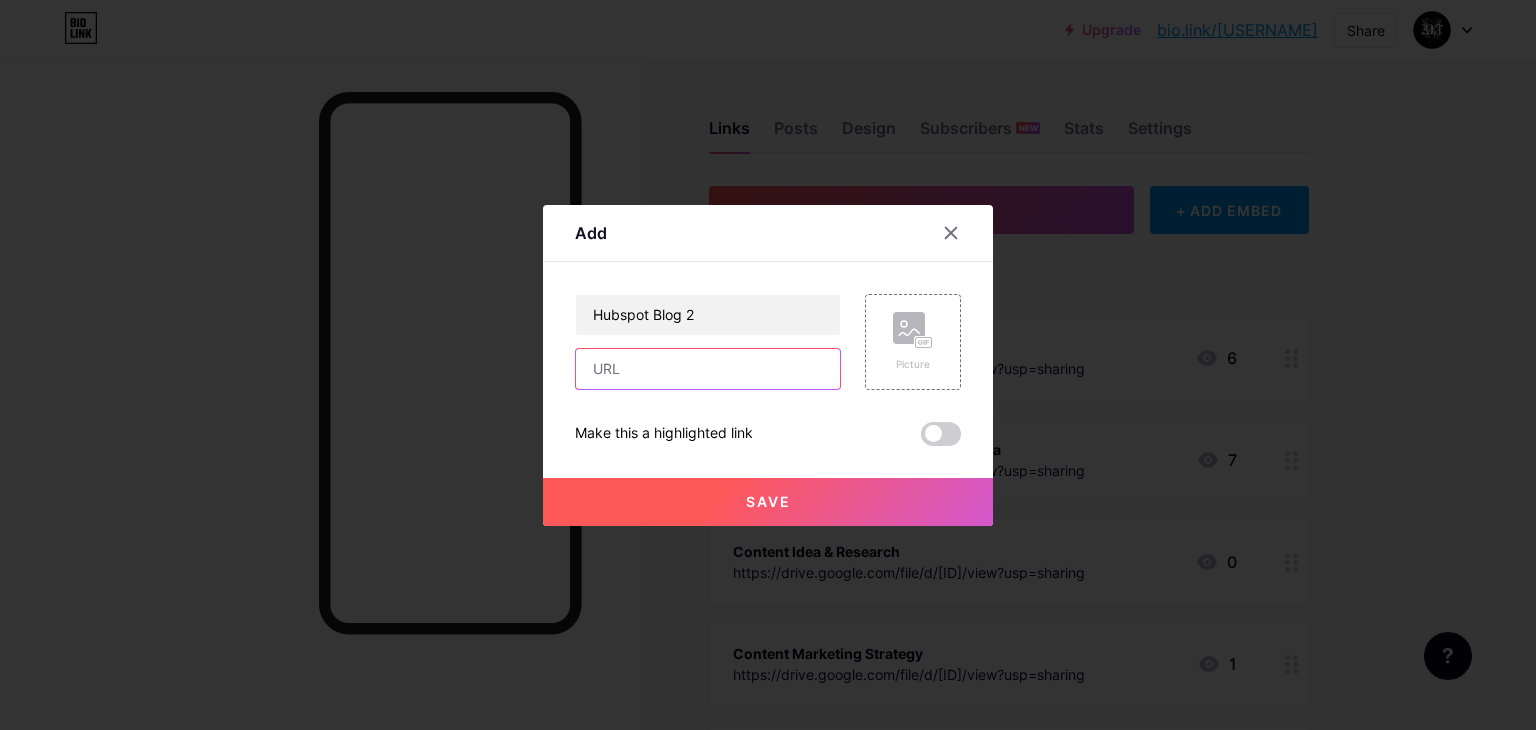 paste on "http[URL]" 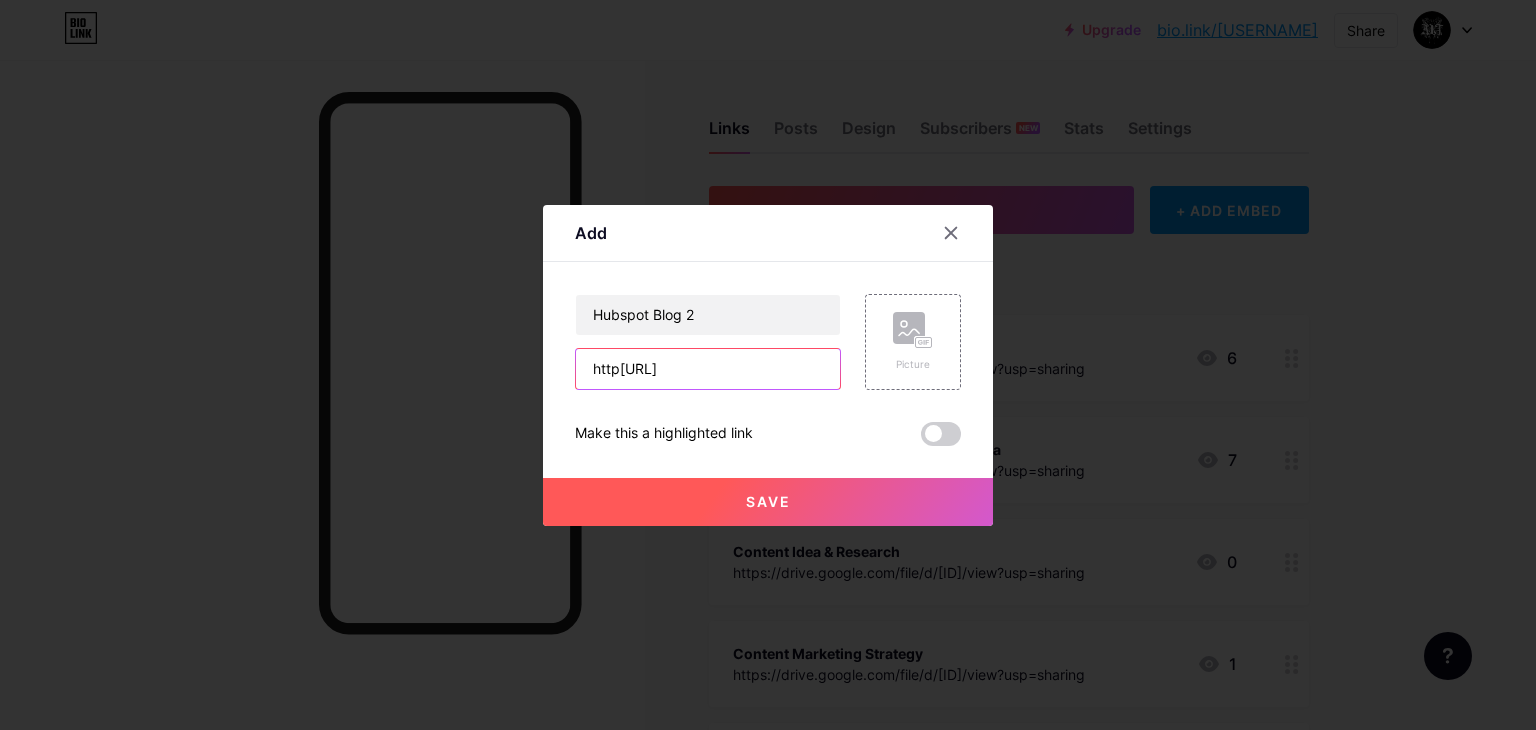click on "http[URL]" at bounding box center [708, 369] 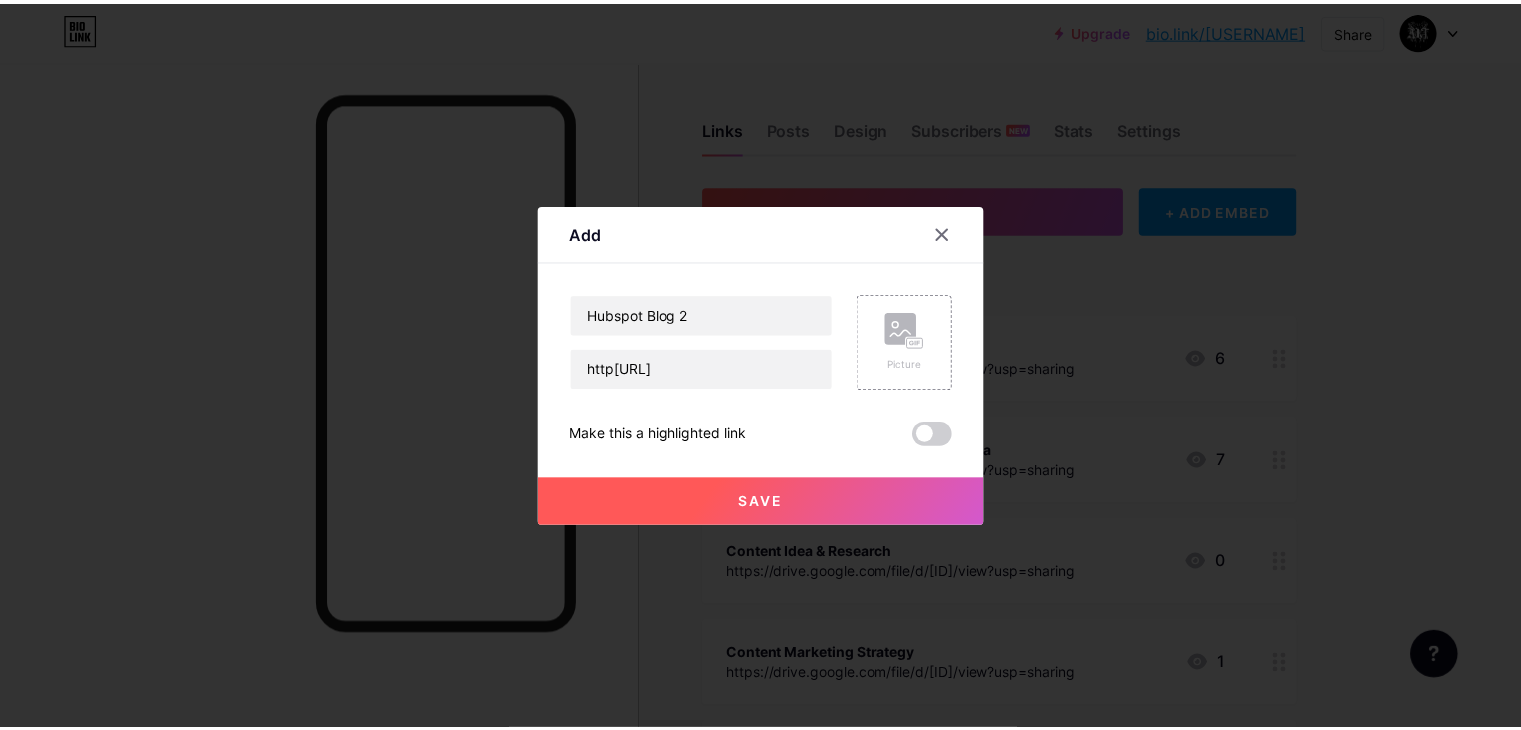 scroll, scrollTop: 0, scrollLeft: 0, axis: both 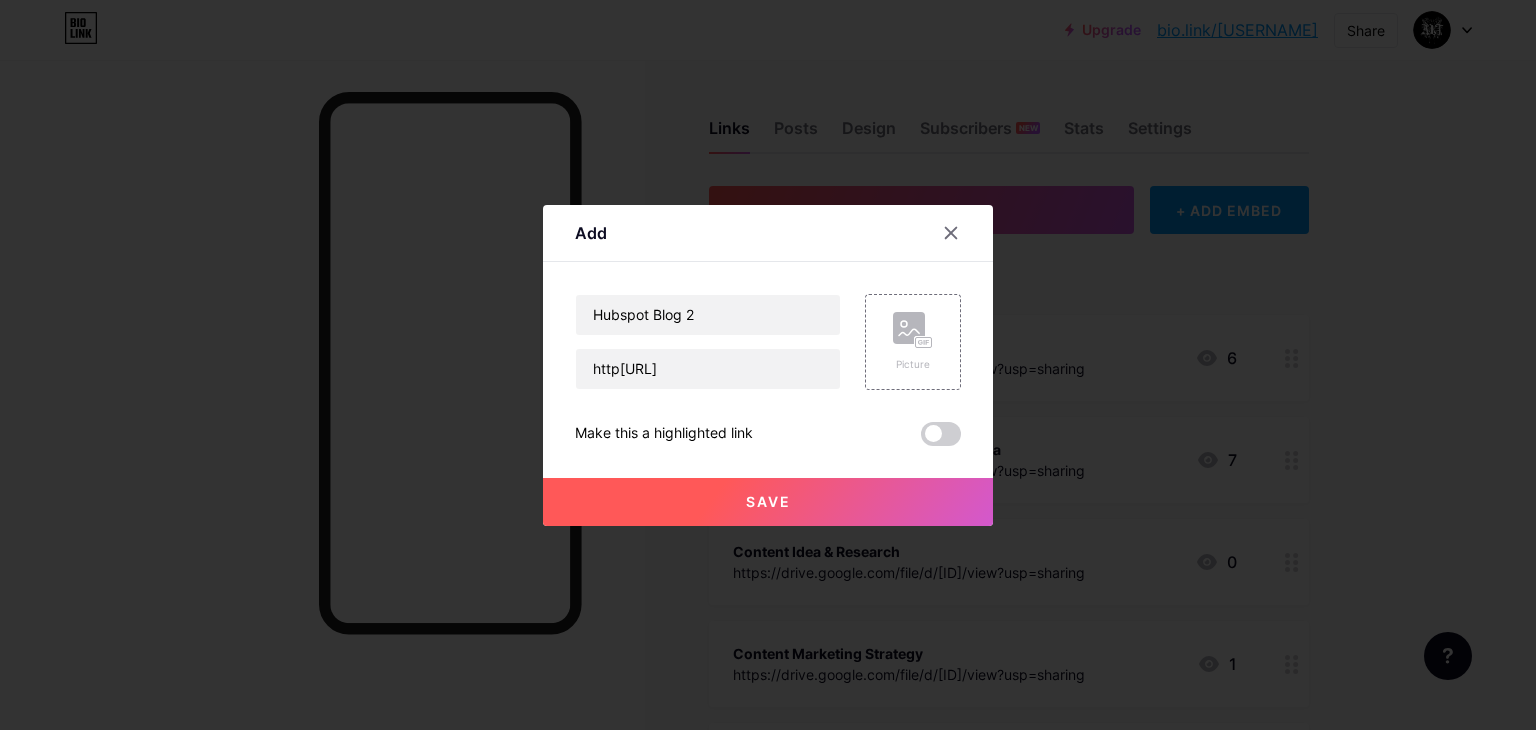 click on "Save" at bounding box center (768, 502) 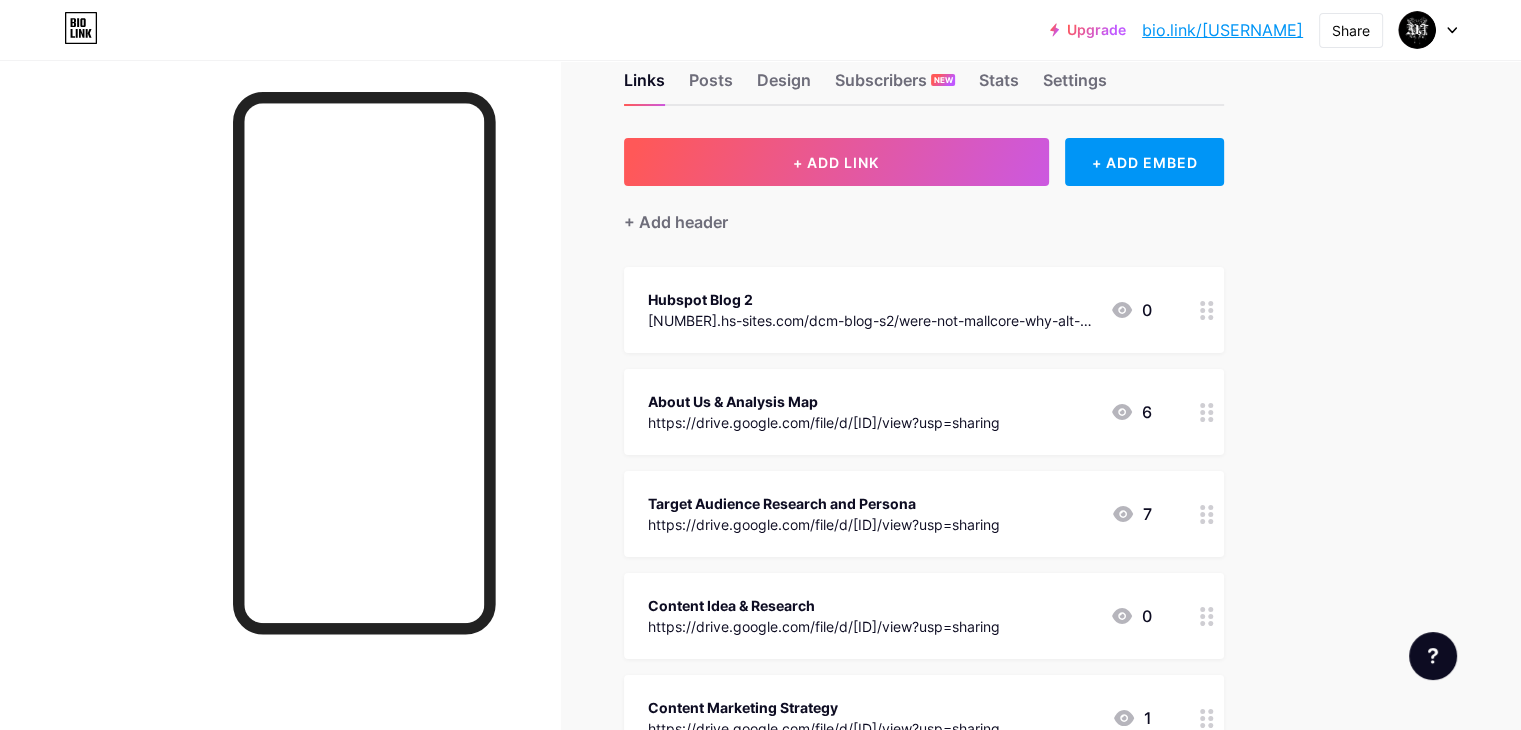 scroll, scrollTop: 50, scrollLeft: 0, axis: vertical 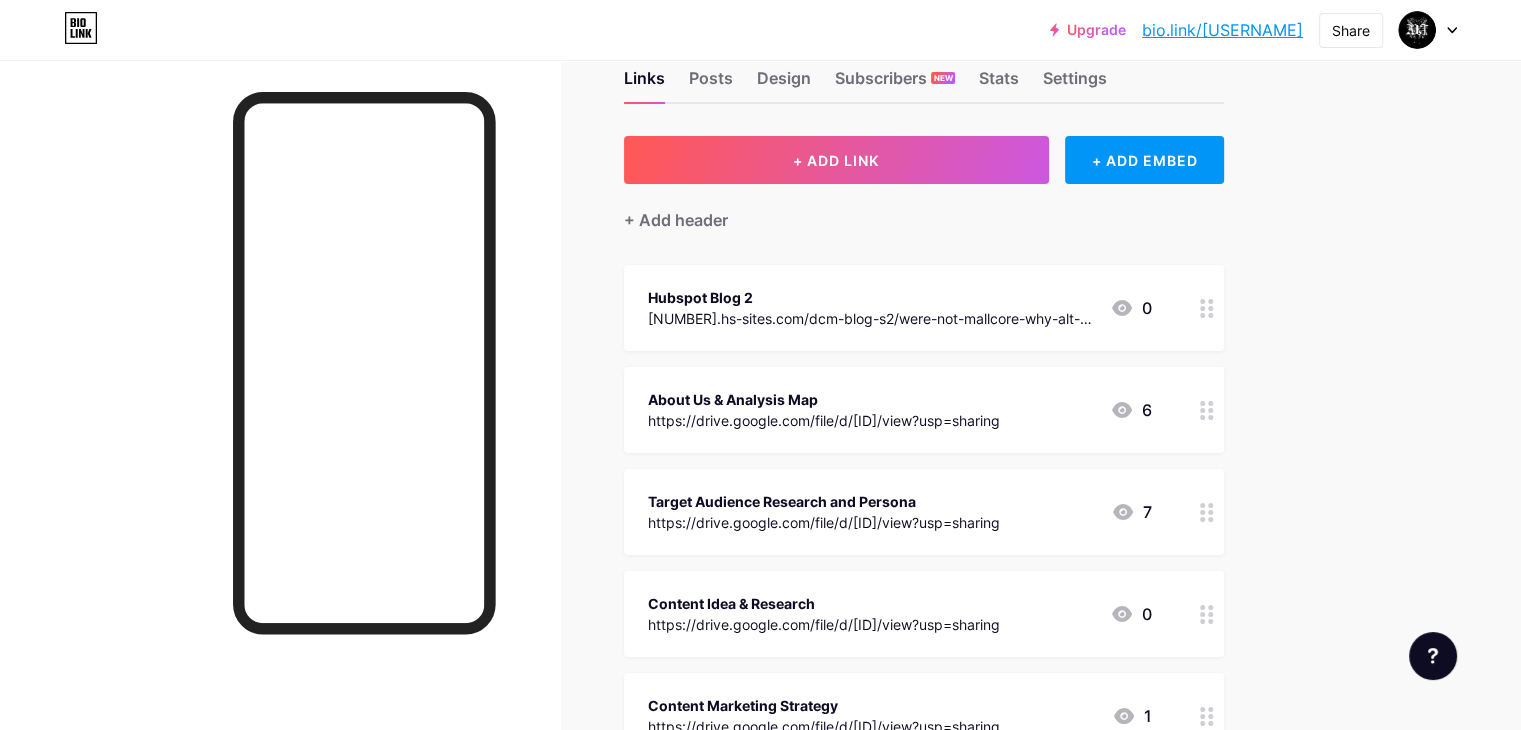 type 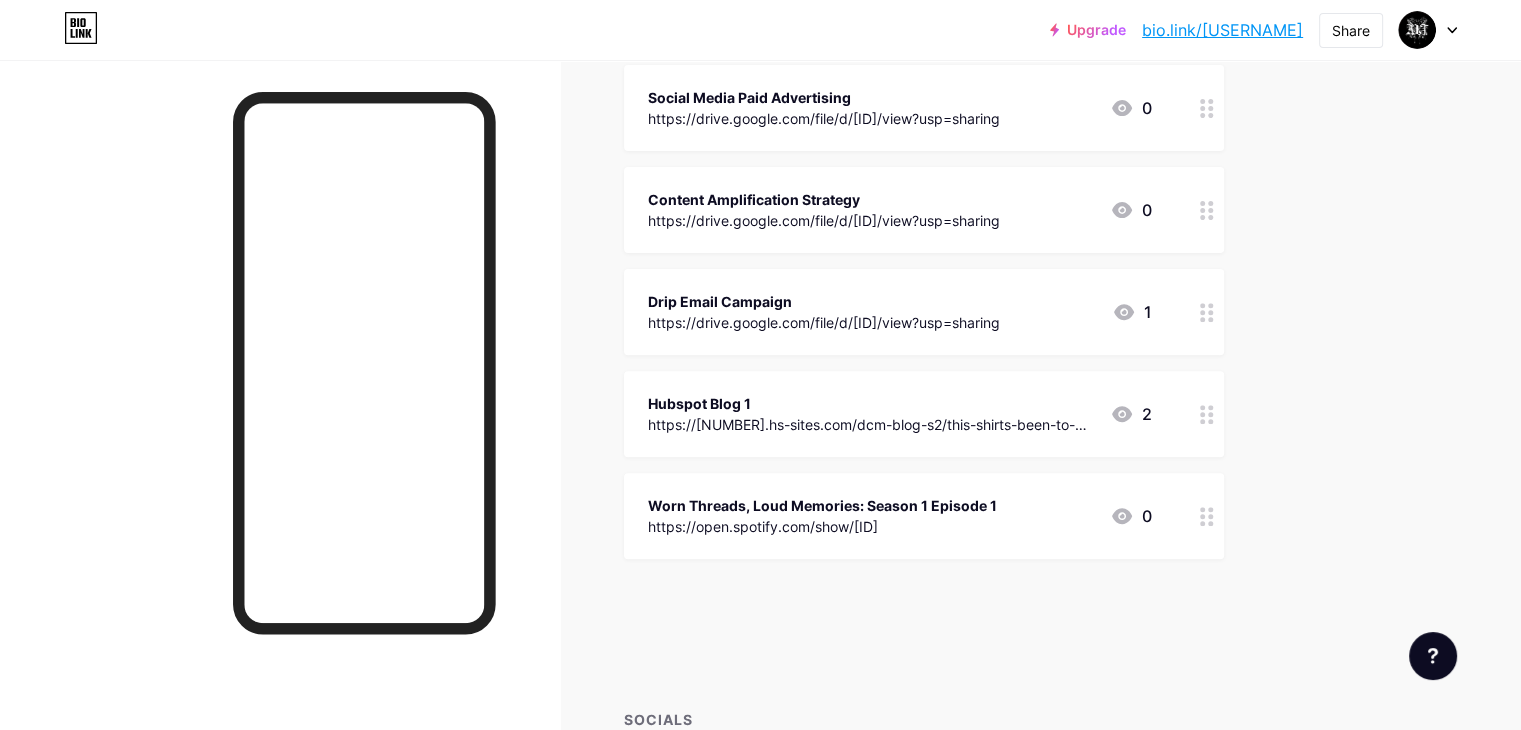 scroll, scrollTop: 800, scrollLeft: 0, axis: vertical 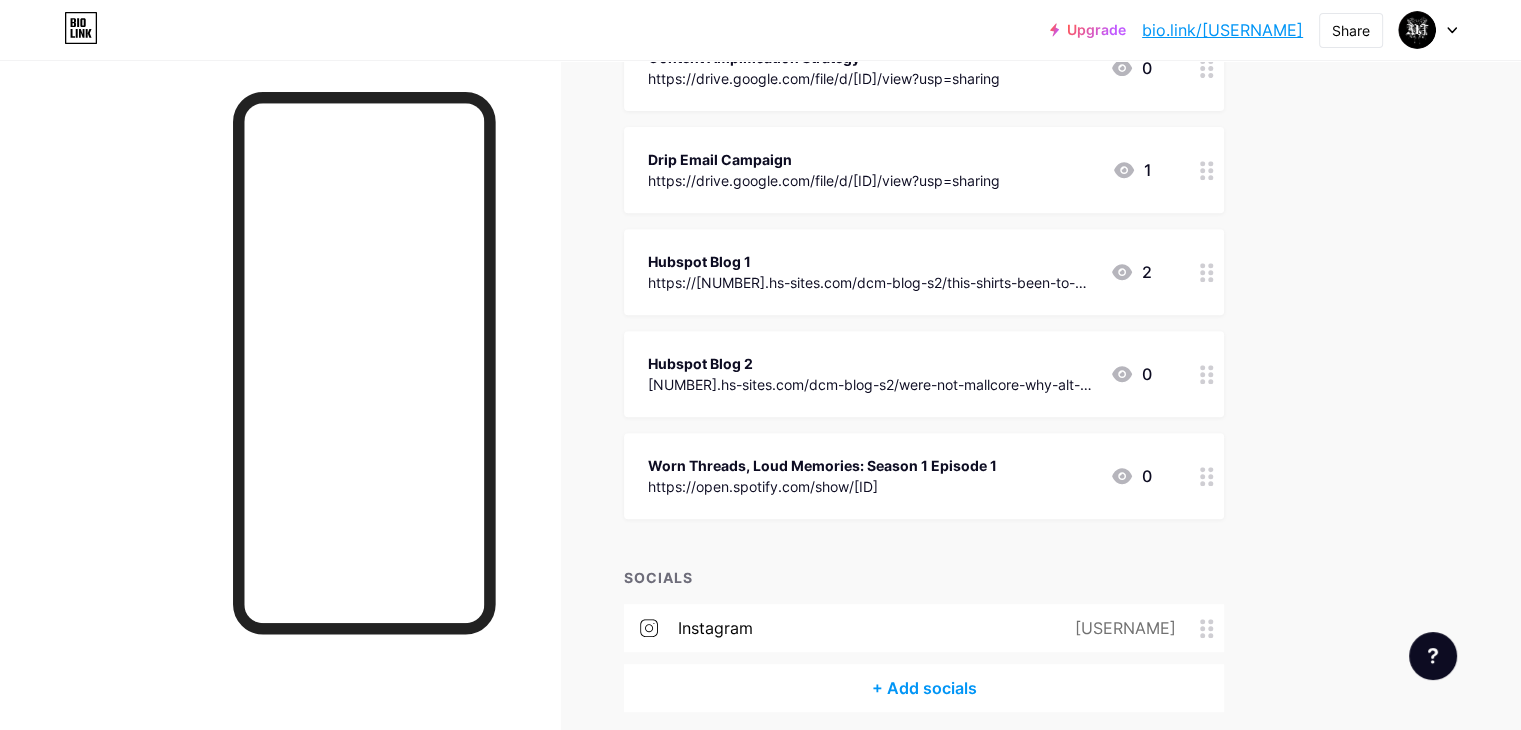 click on "Links
Posts
Design
Subscribers
NEW
Stats
Settings       + ADD LINK     + ADD EMBED
+ Add header
About Us & Analysis Map
https://drive.google.com/file/d/[ID]/view?usp=sharing
6
Target Audience Research and Persona
https://drive.google.com/file/d/[ID]/view?usp=sharing
7
Content Idea & Research
https://drive.google.com/file/d/[ID]/view?usp=sharing
0
Content Marketing Strategy
https://drive.google.com/file/d/[ID]/view?usp=sharing
1
0" at bounding box center (654, 36) 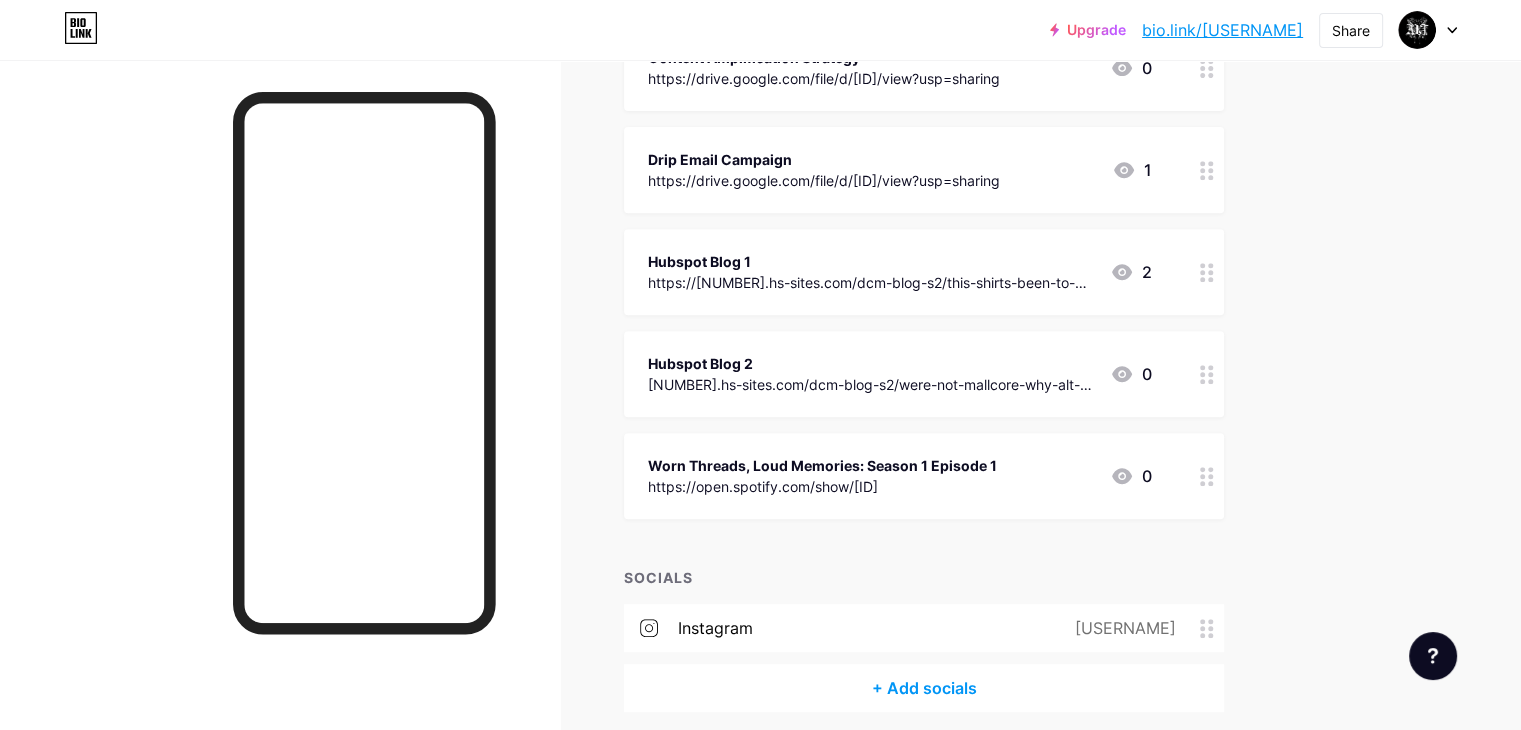 click at bounding box center [280, 425] 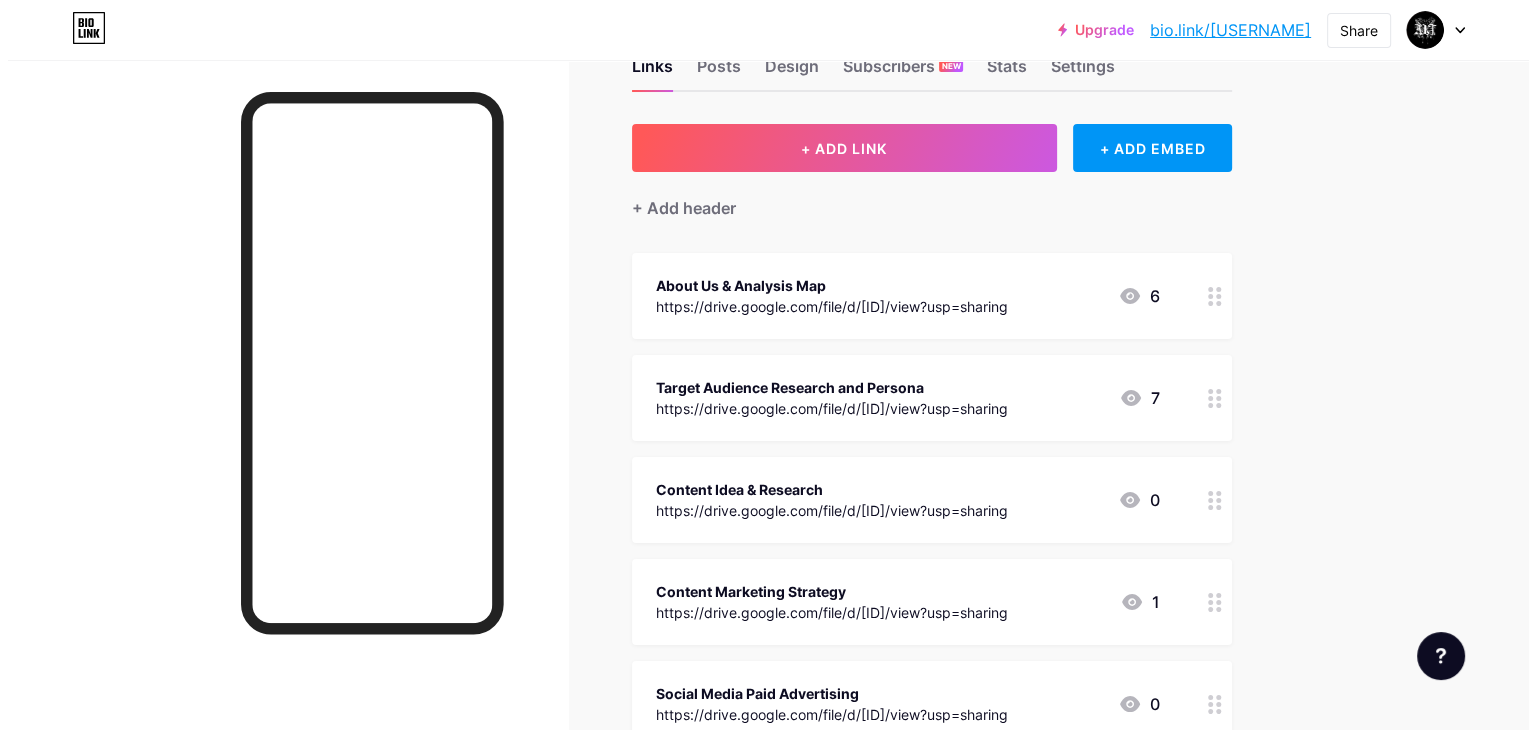 scroll, scrollTop: 63, scrollLeft: 0, axis: vertical 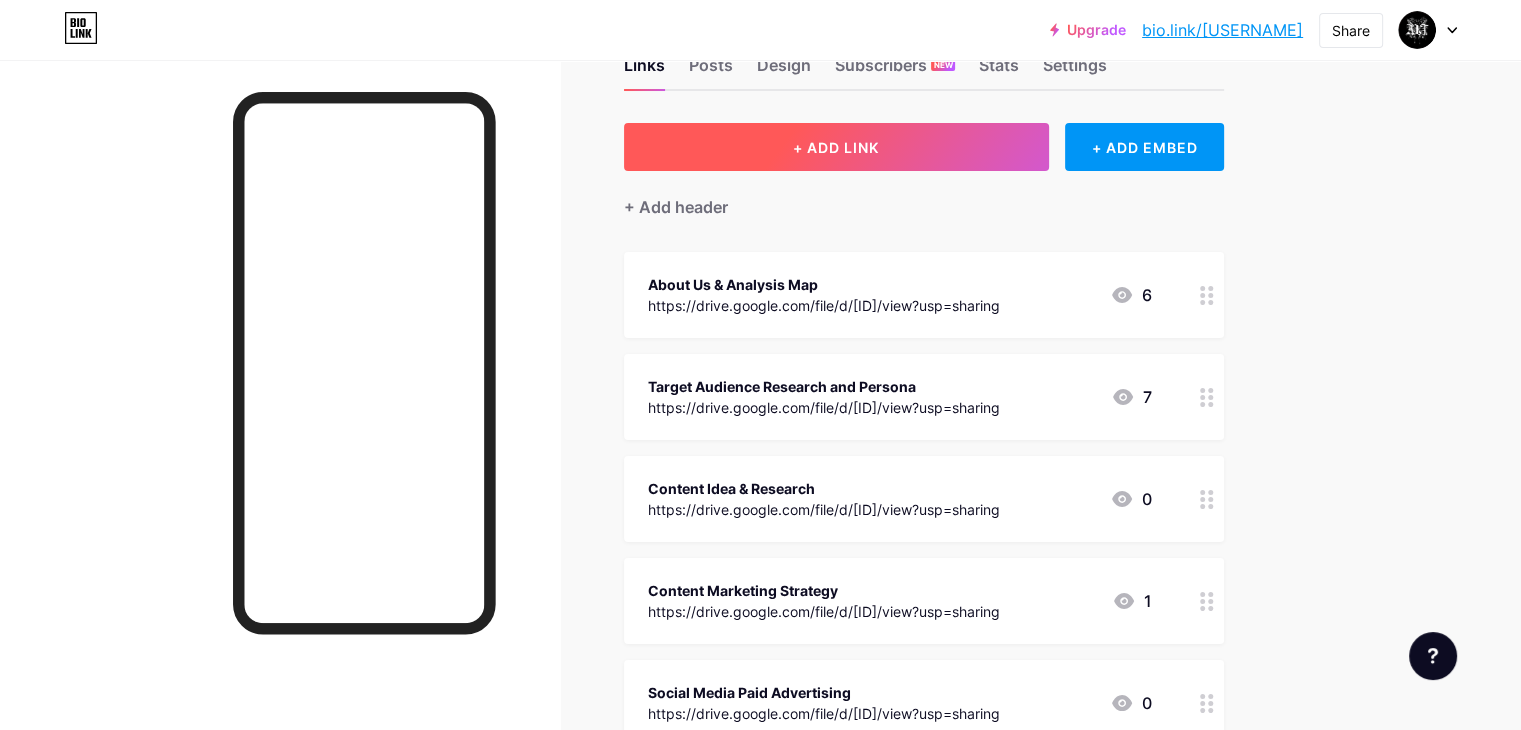 click on "+ ADD LINK" at bounding box center [836, 147] 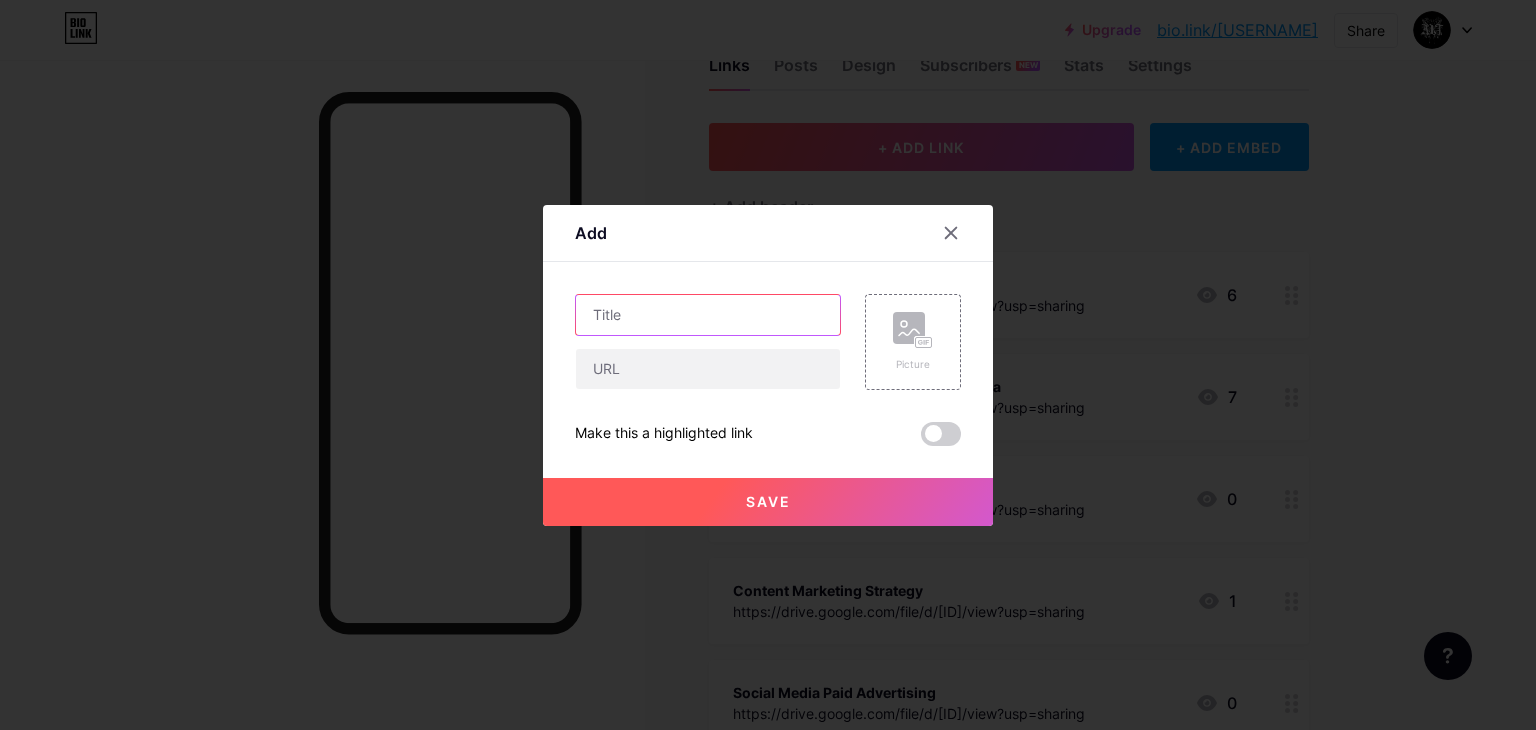 click at bounding box center [708, 315] 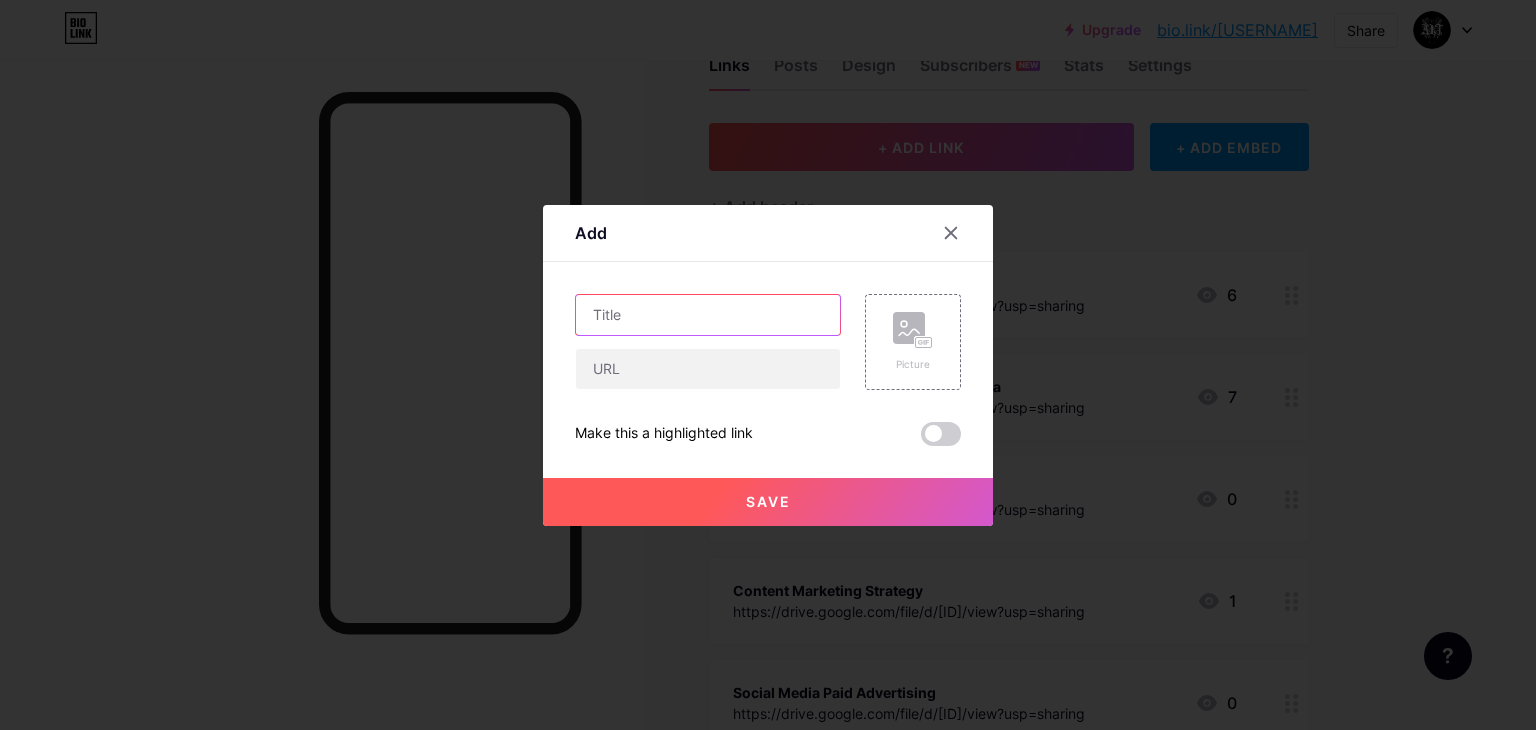click at bounding box center [708, 315] 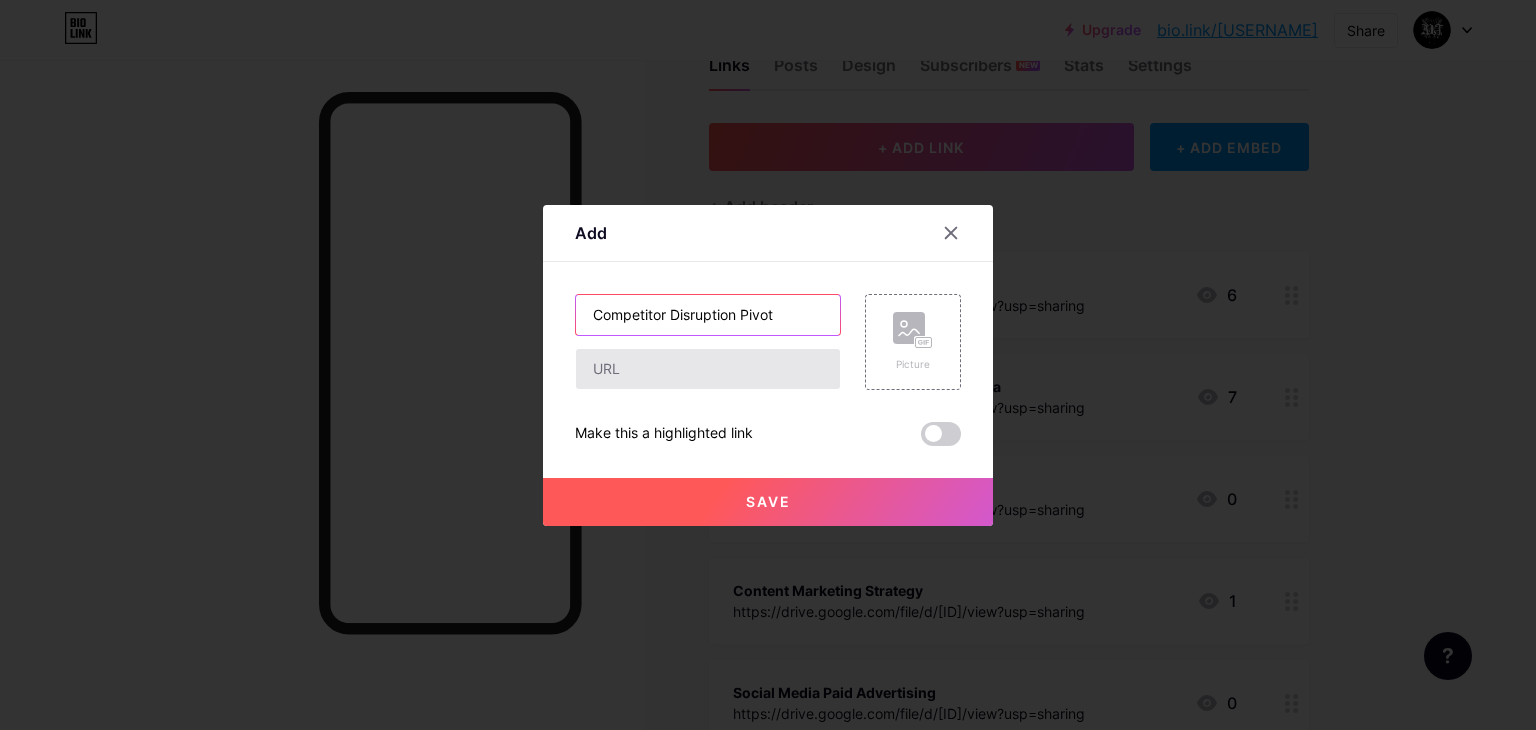 type on "Competitor Disruption Pivot" 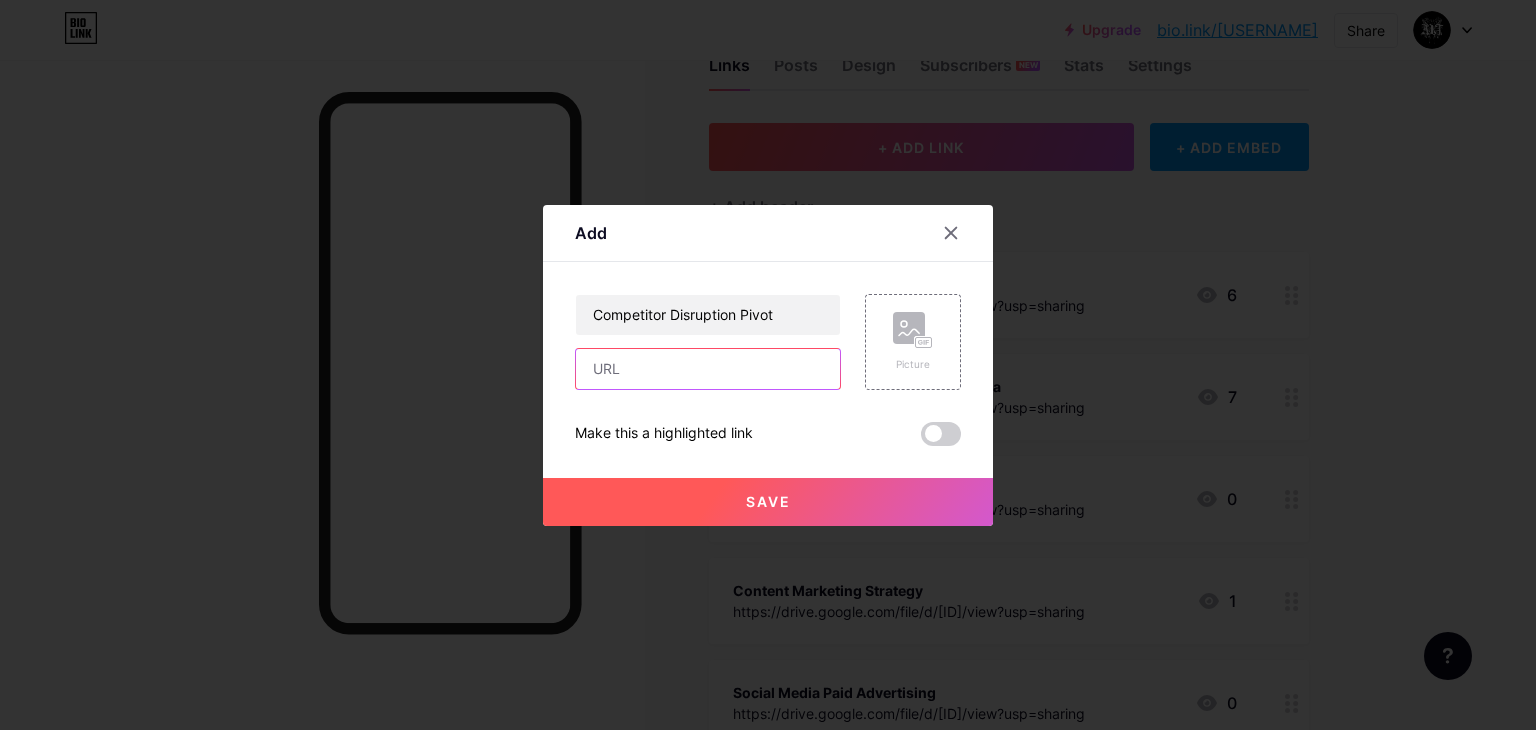 click at bounding box center (708, 369) 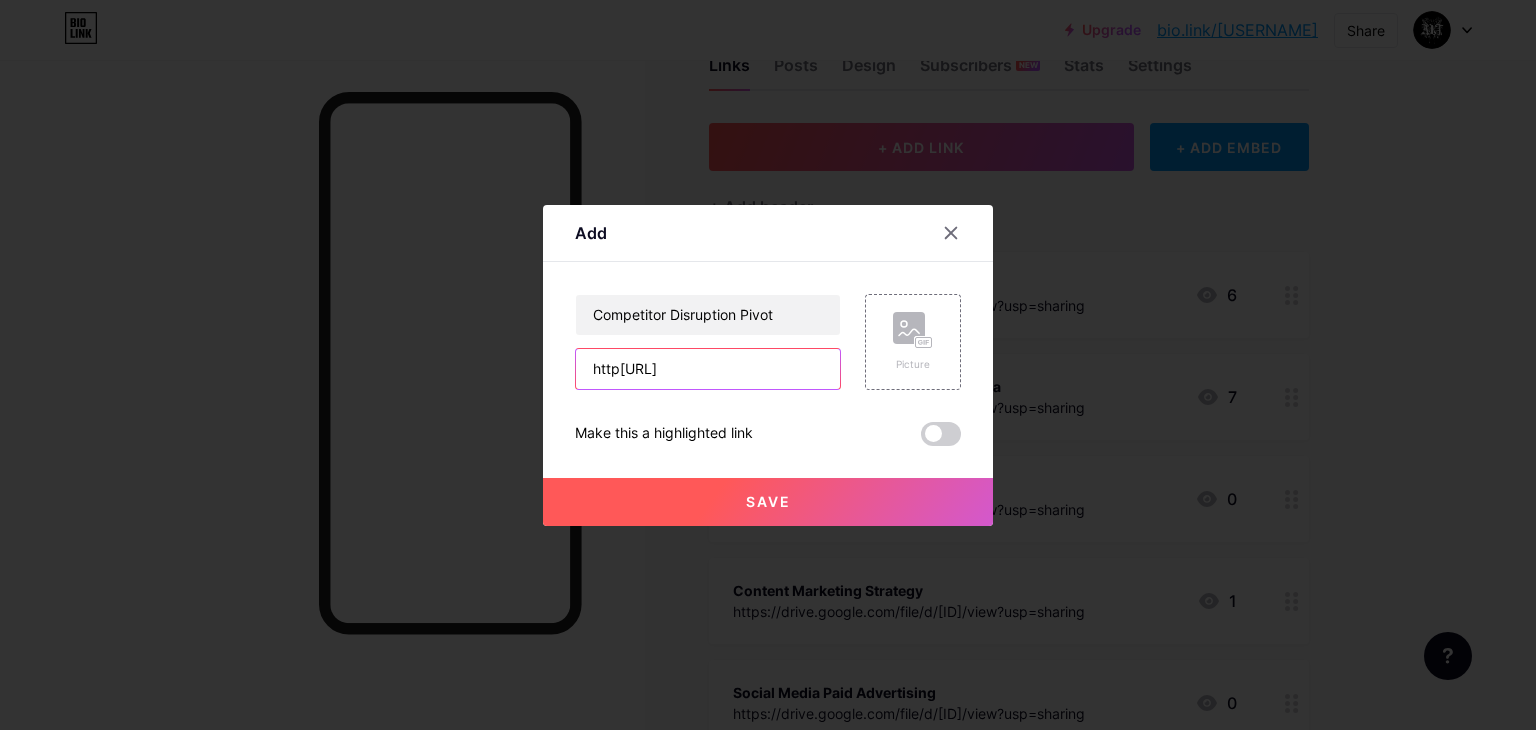 scroll, scrollTop: 0, scrollLeft: 486, axis: horizontal 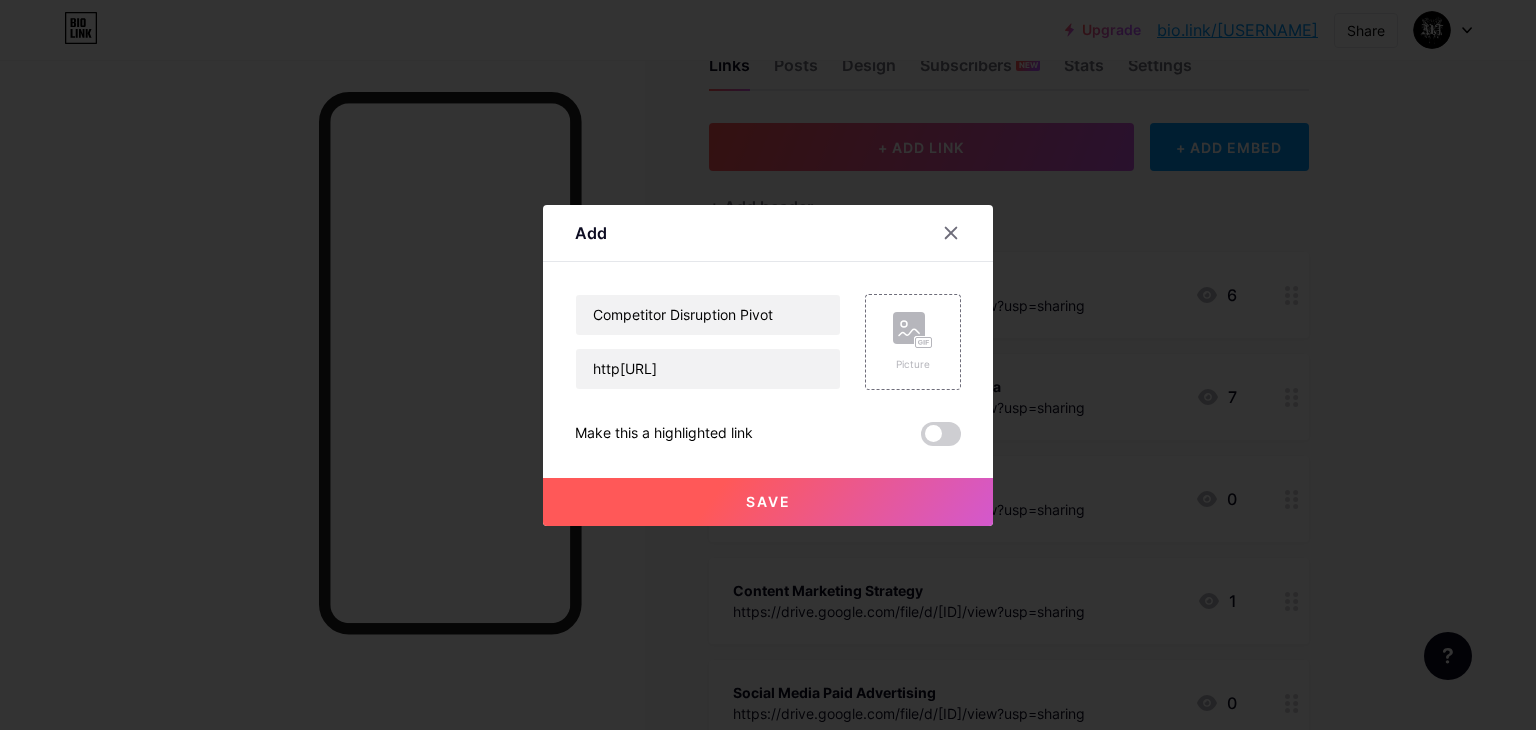 click on "Save" at bounding box center (768, 502) 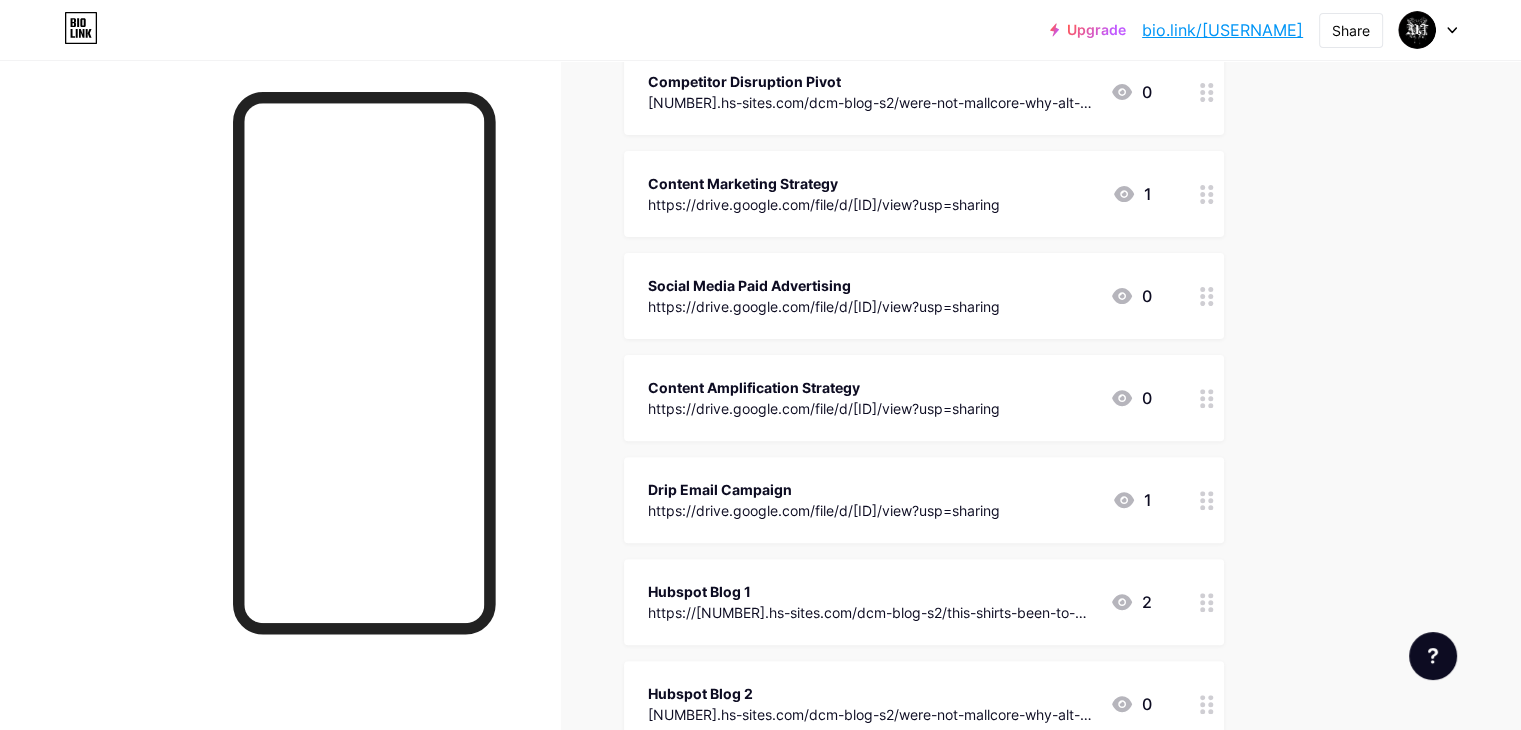 scroll, scrollTop: 572, scrollLeft: 0, axis: vertical 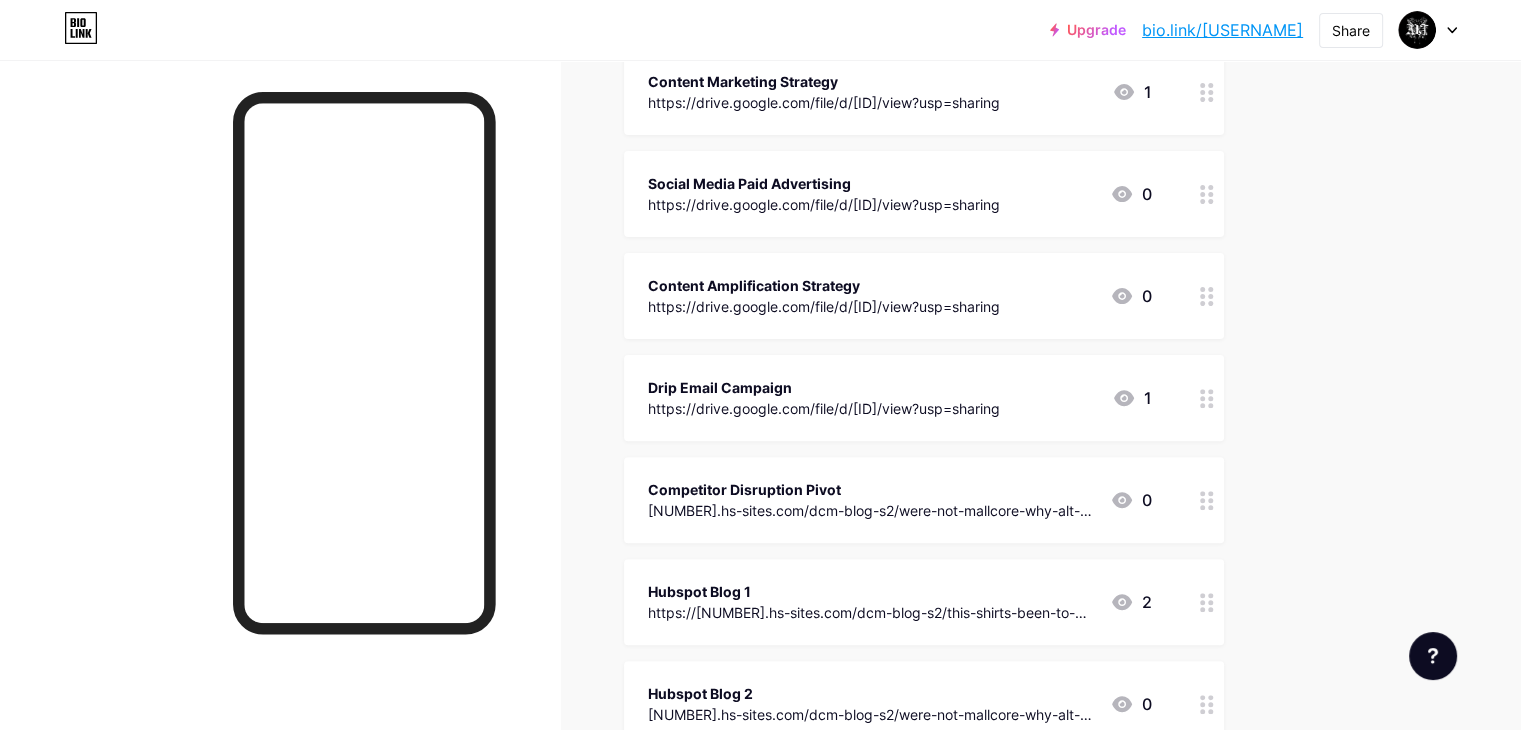 click on "Links
Posts
Design
Subscribers
NEW
Stats
Settings       + ADD LINK     + ADD EMBED
+ Add header
About Us & Analysis Map
https://drive.google.com/file/d/[ID]/view?usp=sharing
6
Target Audience Research and Persona
https://drive.google.com/file/d/[ID]/view?usp=sharing
7
Content Idea & Research
https://drive.google.com/file/d/[ID]/view?usp=sharing
0
Content Marketing Strategy
https://drive.google.com/file/d/[ID]/view?usp=sharing
1
0" at bounding box center [654, 315] 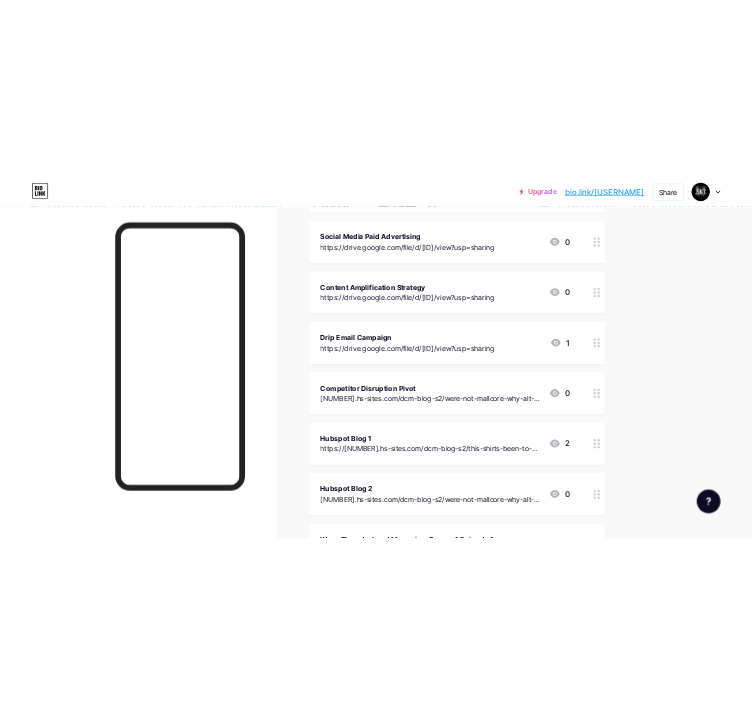 scroll, scrollTop: 644, scrollLeft: 0, axis: vertical 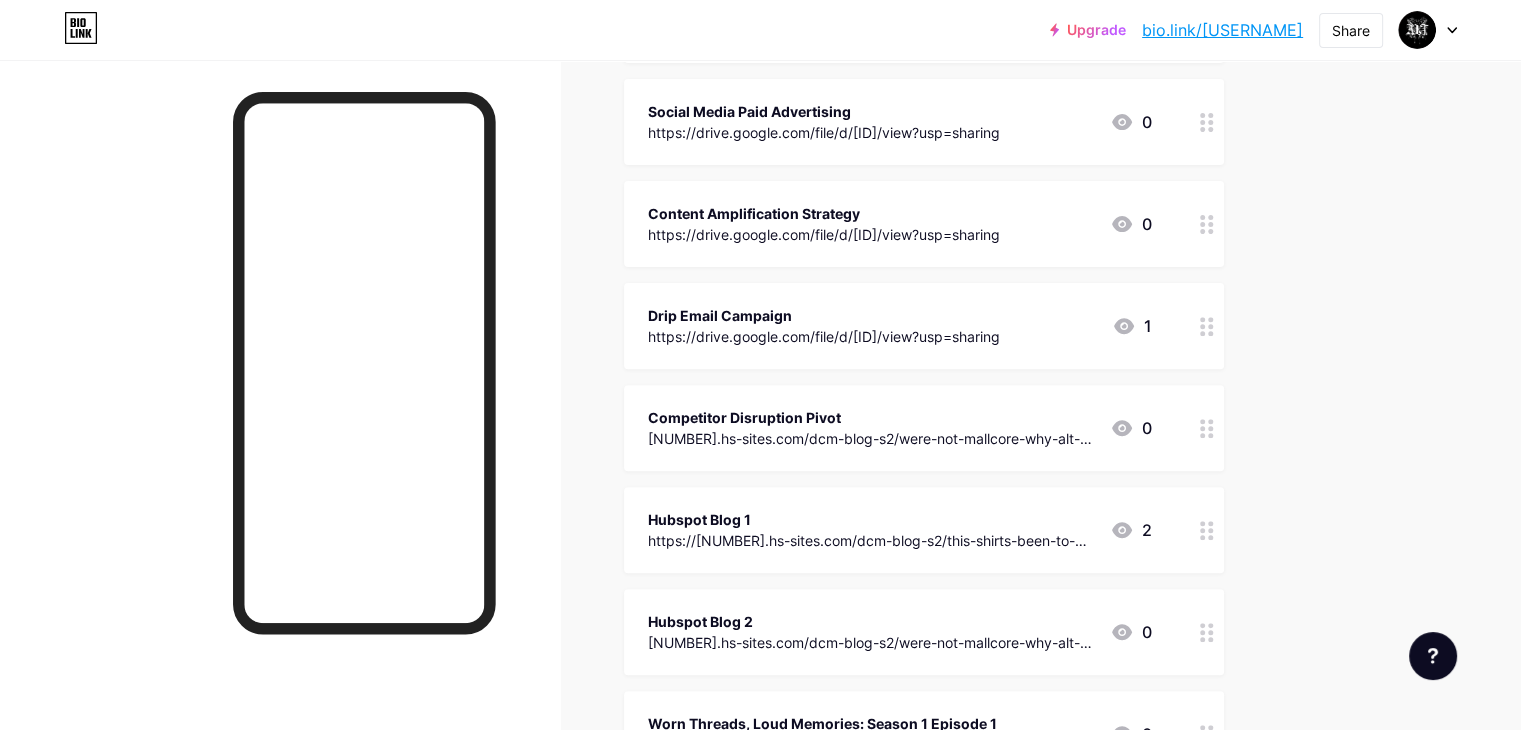 click on "Competitor Disruption Pivot
[URL]
0" at bounding box center (924, 428) 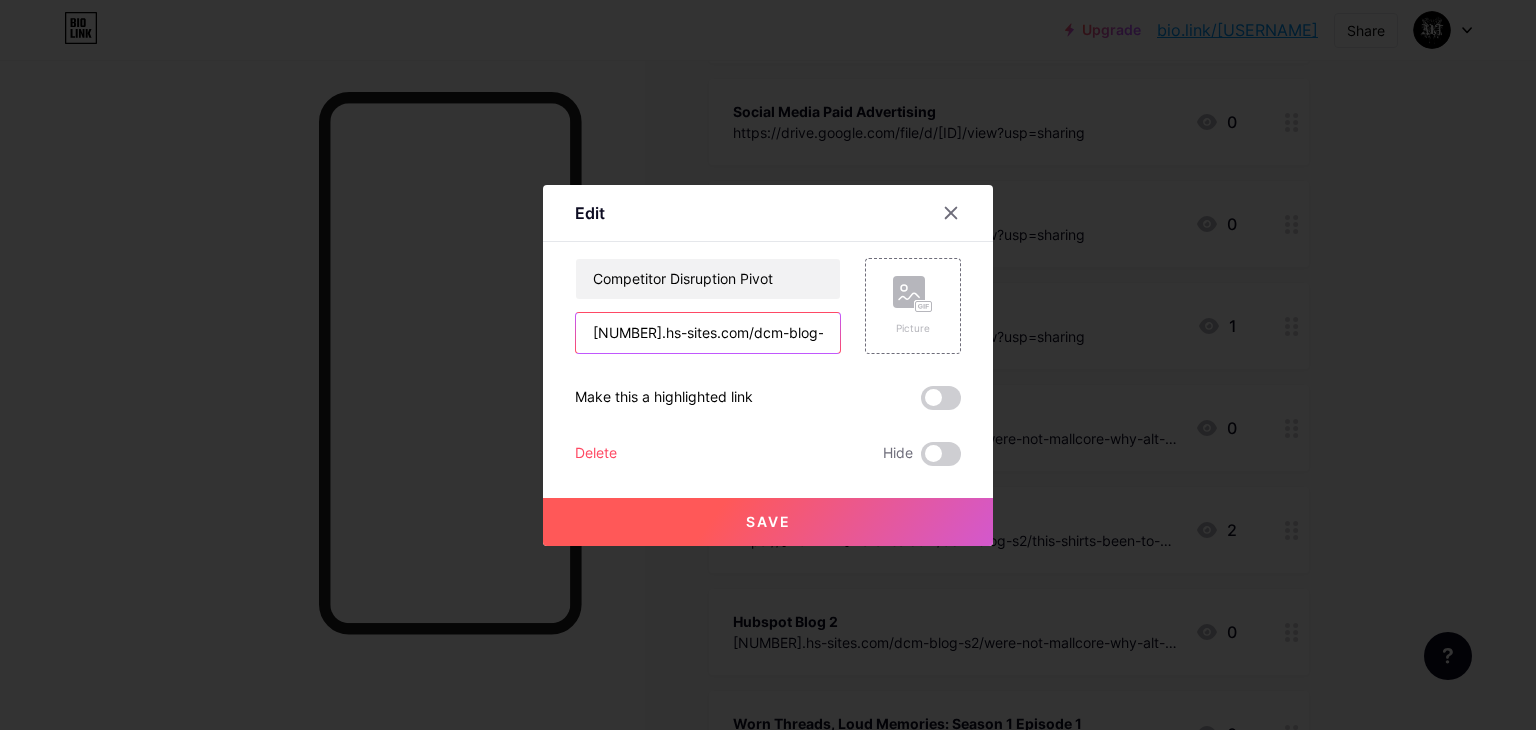 click on "[NUMBER].hs-sites.com/dcm-blog-s2/were-not-mallcore-why-alt-archives-isnt-just-another-alt-brand" at bounding box center (708, 333) 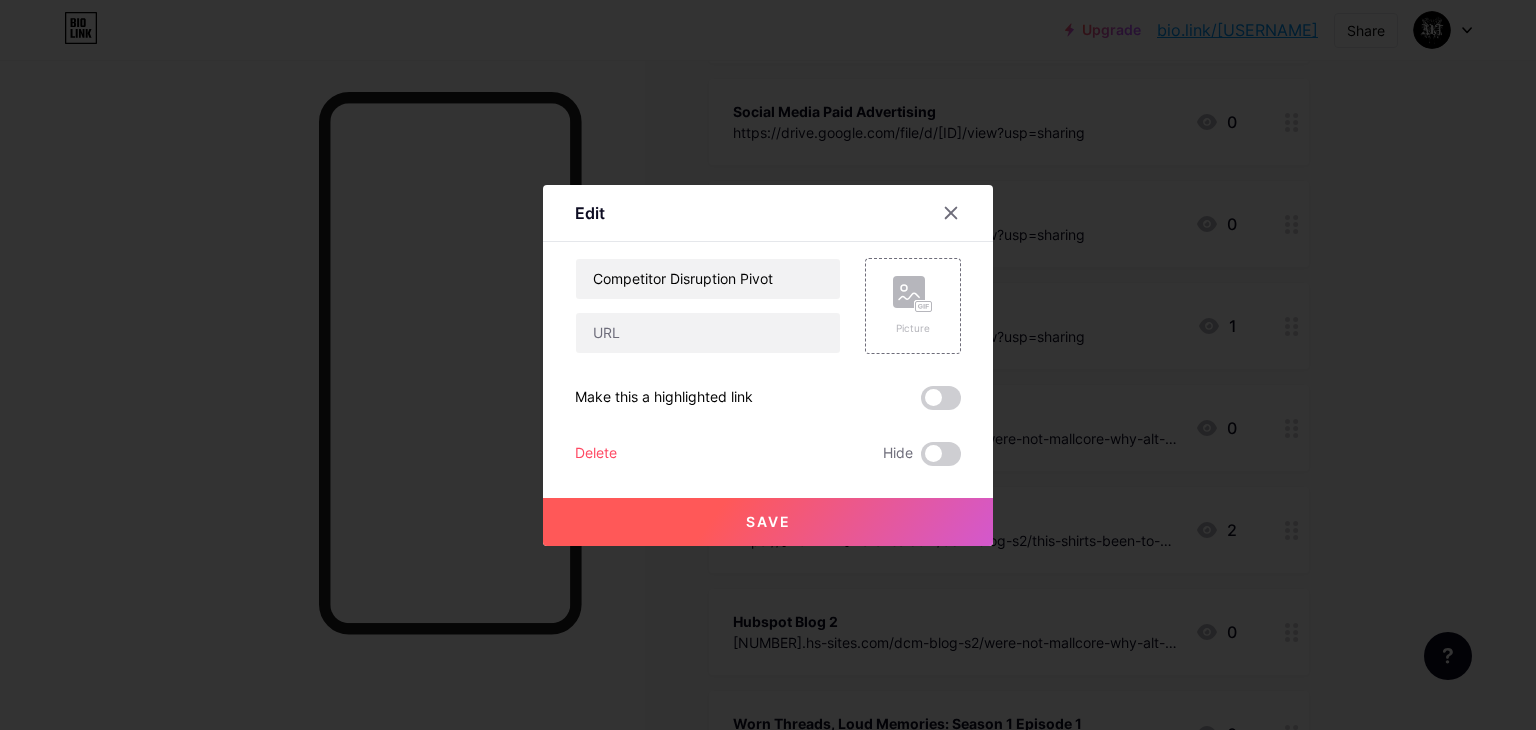 click on "Save" at bounding box center [768, 522] 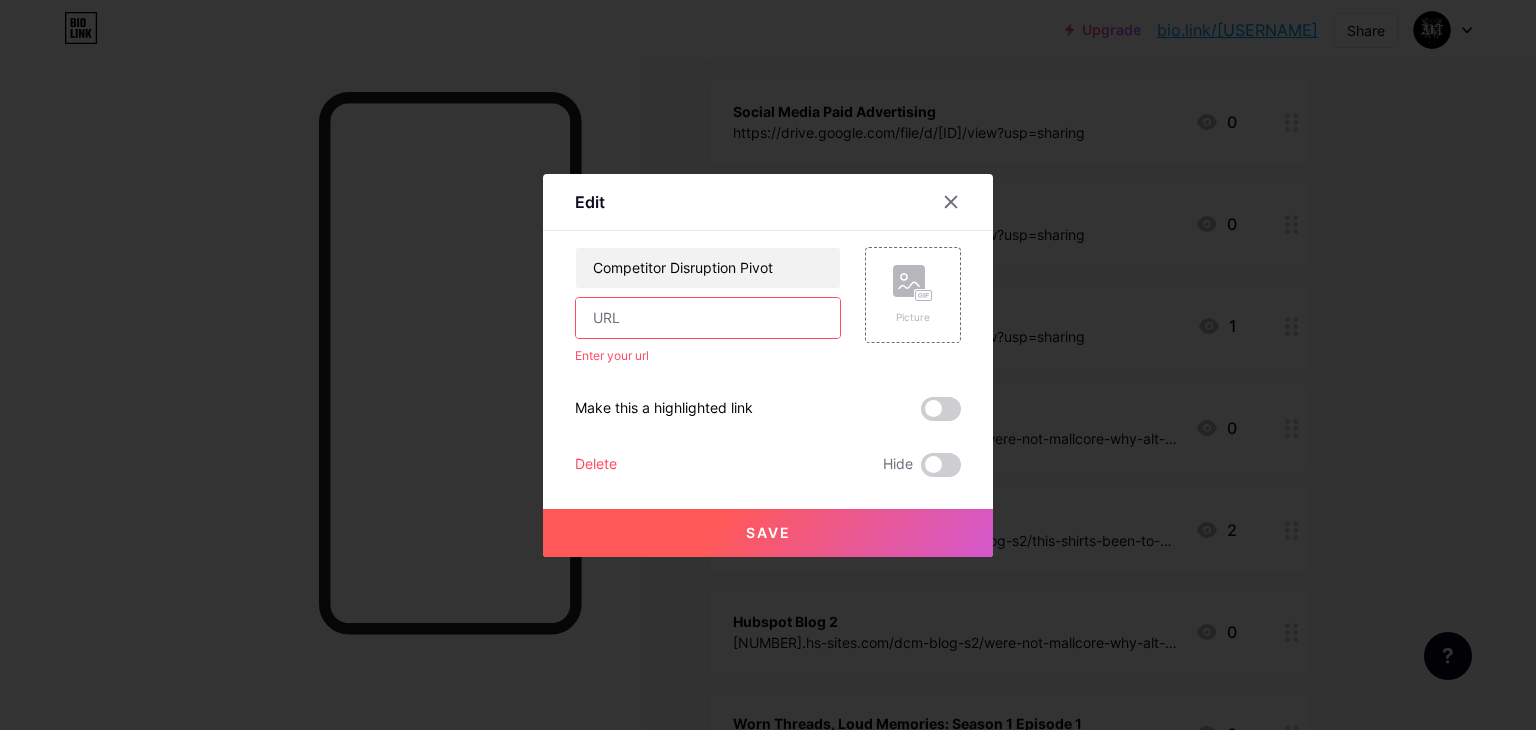 click at bounding box center [708, 318] 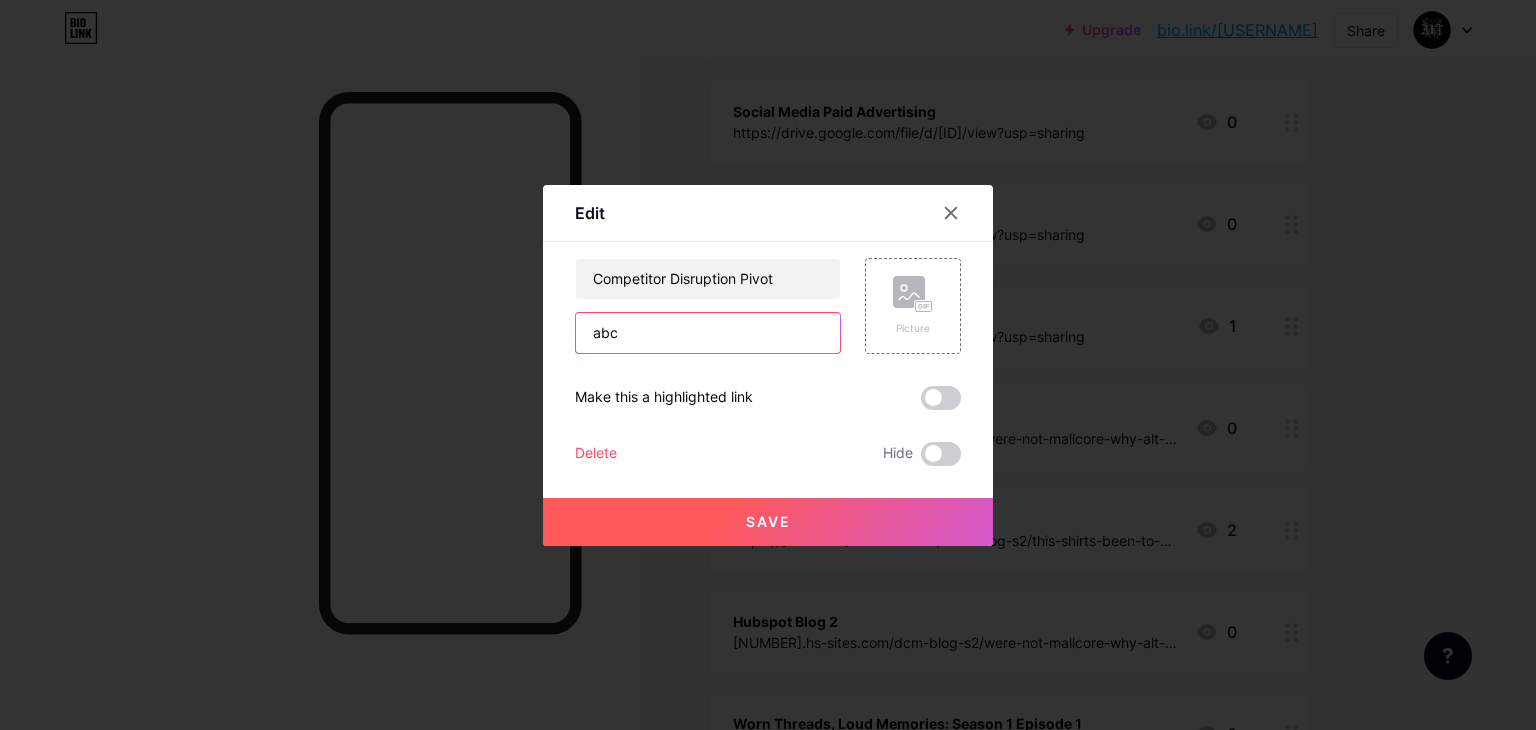 type on "abc" 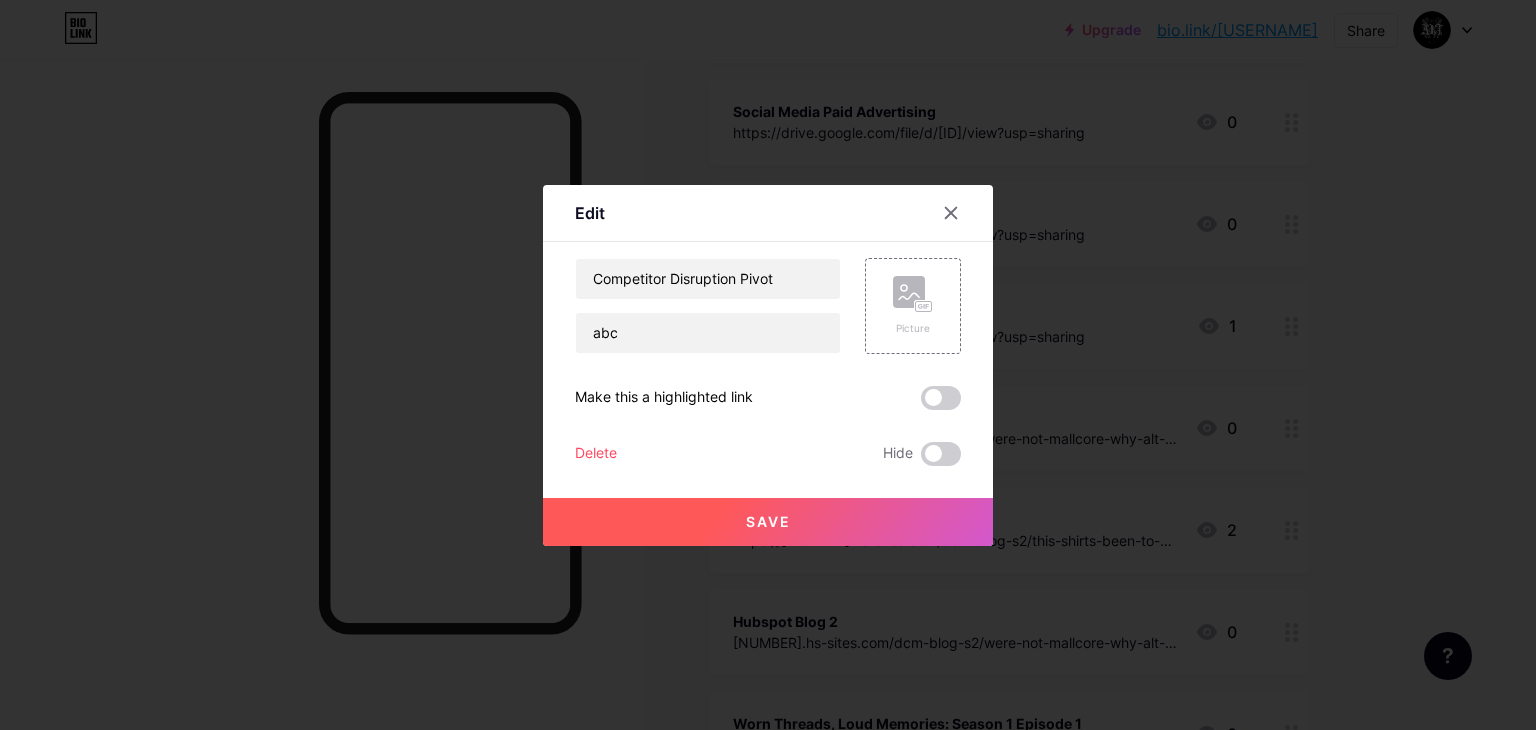 click on "Save" at bounding box center (768, 521) 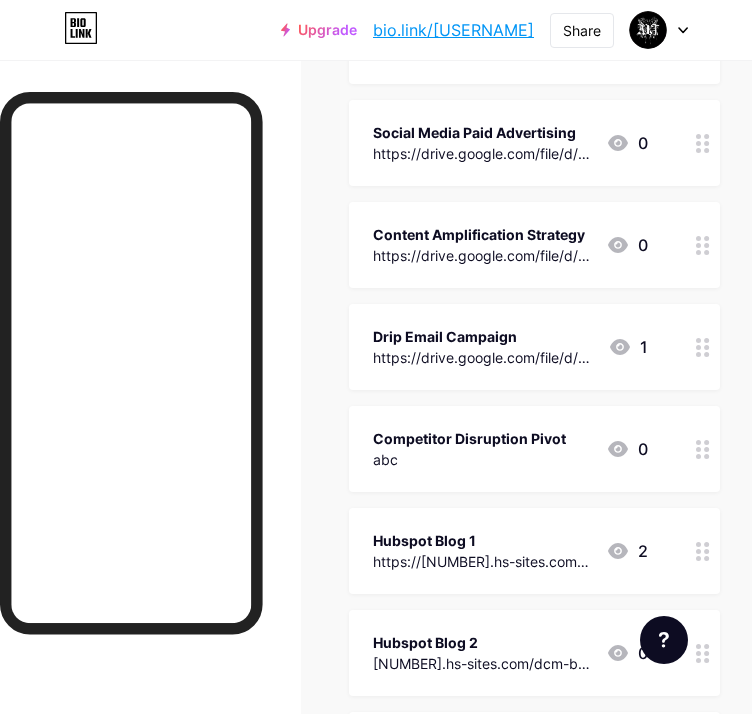 click on "Links
Posts
Design
Subscribers
NEW
Stats
Settings       + ADD LINK     + ADD EMBED
+ Add header
About Us & Analysis Map
https://drive.google.com/file/d/[ID]/view?usp=sharing
6
Target Audience Research and Persona
https://drive.google.com/file/d/[ID]/view?usp=sharing
7
Content Idea & Research
https://drive.google.com/file/d/[ID]/view?usp=sharing
0
Content Marketing Strategy
https://drive.google.com/file/d/[ID]/view?usp=sharing
1
0" at bounding box center (376, 264) 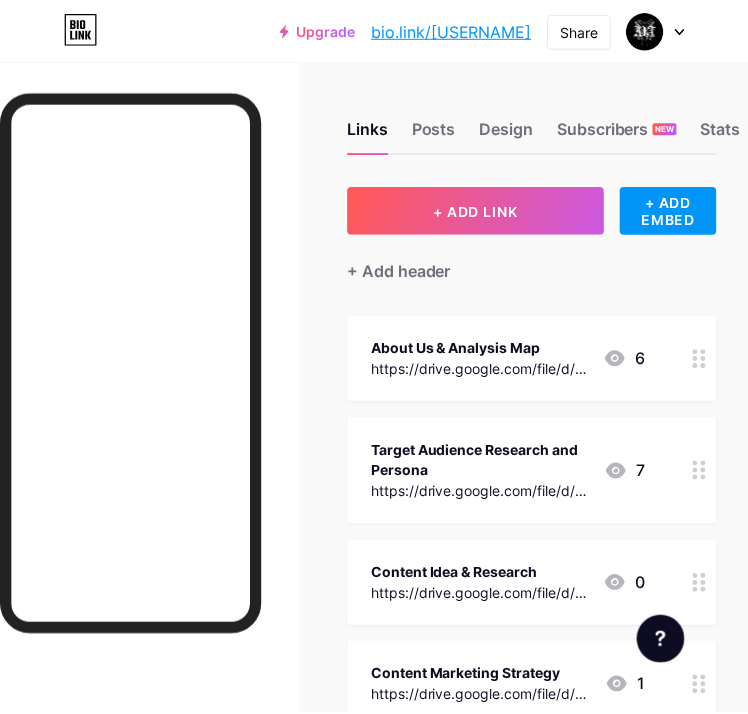 scroll, scrollTop: 92, scrollLeft: 0, axis: vertical 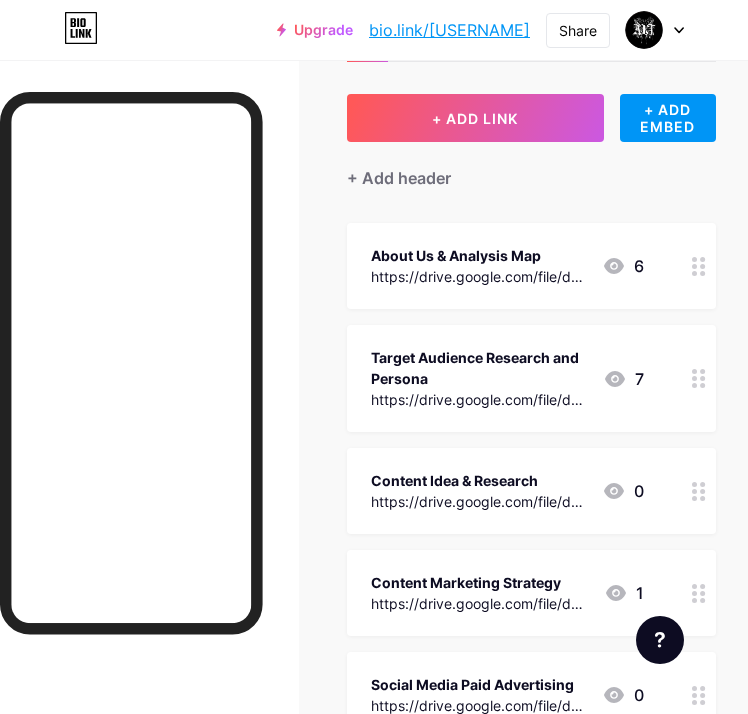 click on "Links
Posts
Design
Subscribers
NEW
Stats
Settings       + ADD LINK     + ADD EMBED
+ Add header
About Us & Analysis Map
https://drive.google.com/file/d/[ID]/view?usp=sharing
6
Target Audience Research and Persona
https://drive.google.com/file/d/[ID]/view?usp=sharing
7
Content Idea & Research
https://drive.google.com/file/d/[ID]/view?usp=sharing
0
Content Marketing Strategy
https://drive.google.com/file/d/[ID]/view?usp=sharing
1
0" at bounding box center [374, 816] 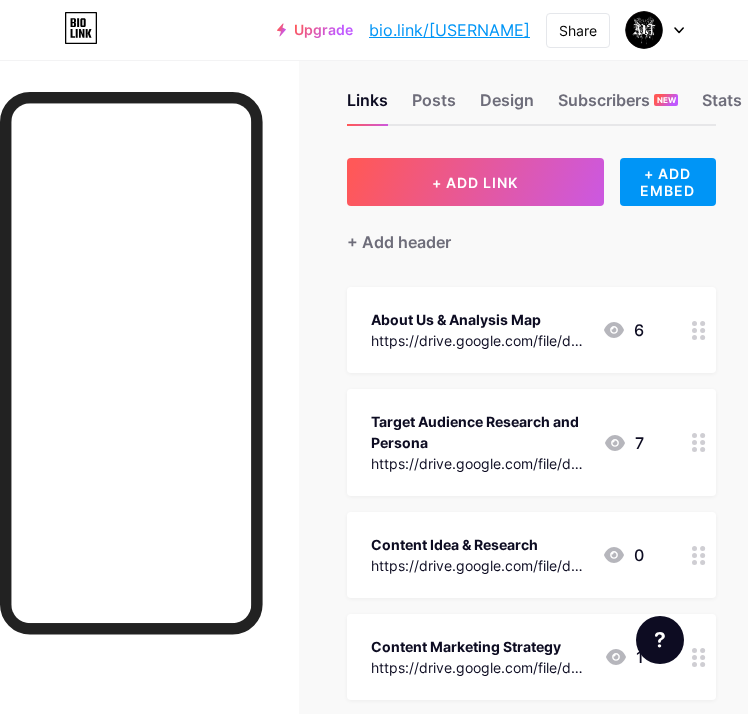 scroll, scrollTop: 28, scrollLeft: 0, axis: vertical 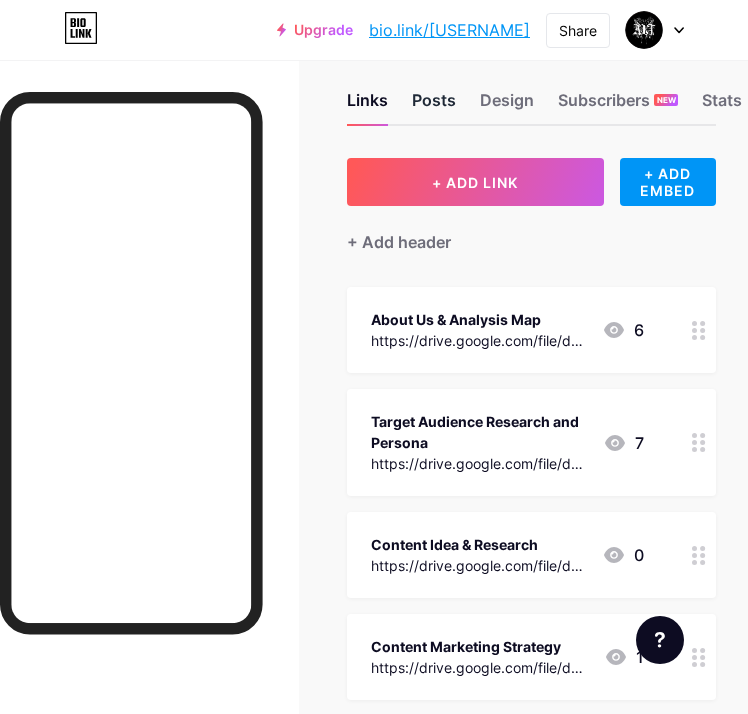 click on "Posts" at bounding box center [434, 106] 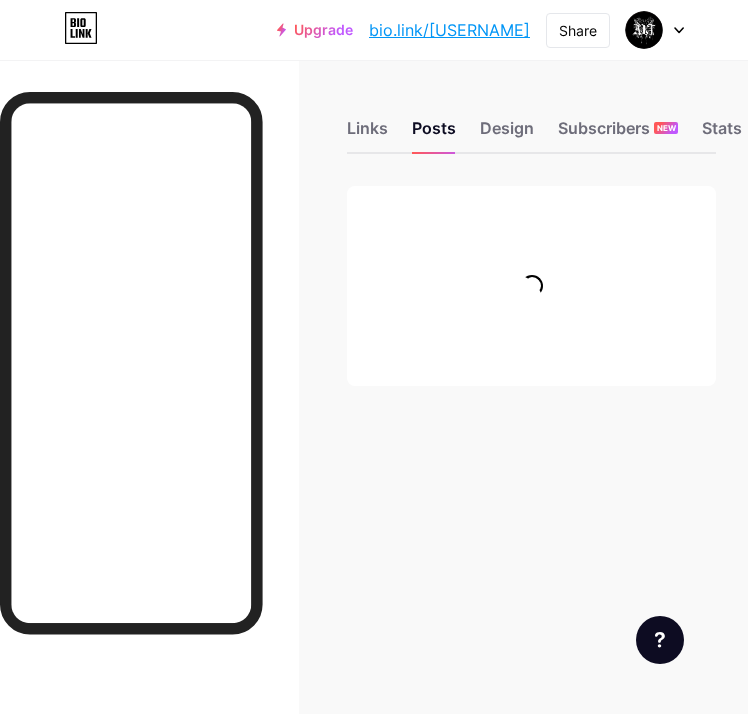 scroll, scrollTop: 0, scrollLeft: 0, axis: both 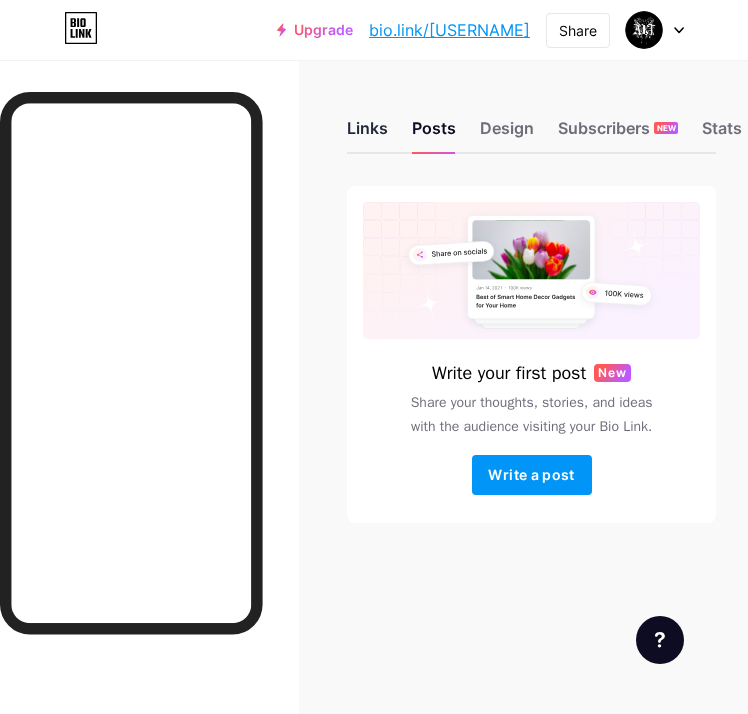 click on "Links" at bounding box center (367, 134) 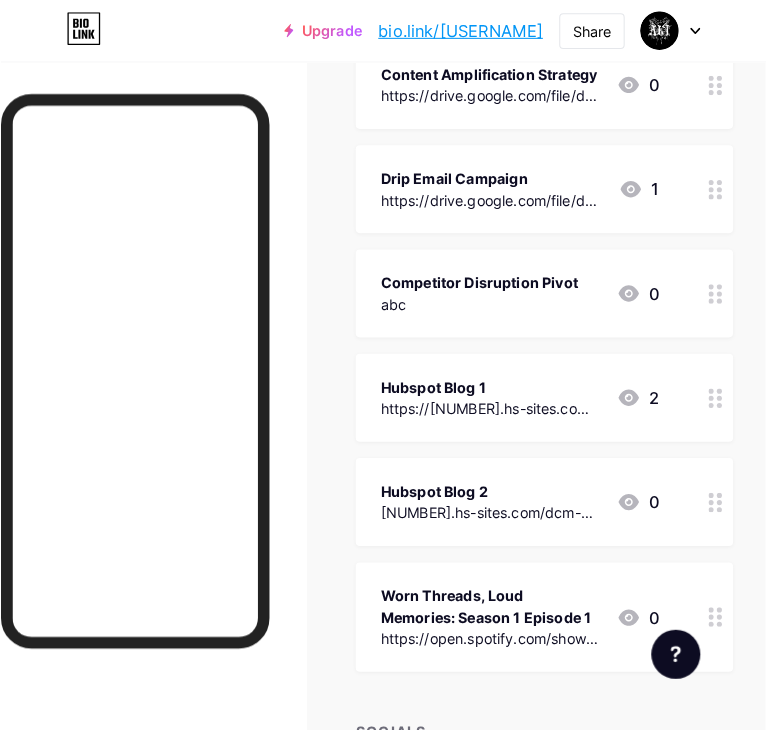 scroll, scrollTop: 792, scrollLeft: 0, axis: vertical 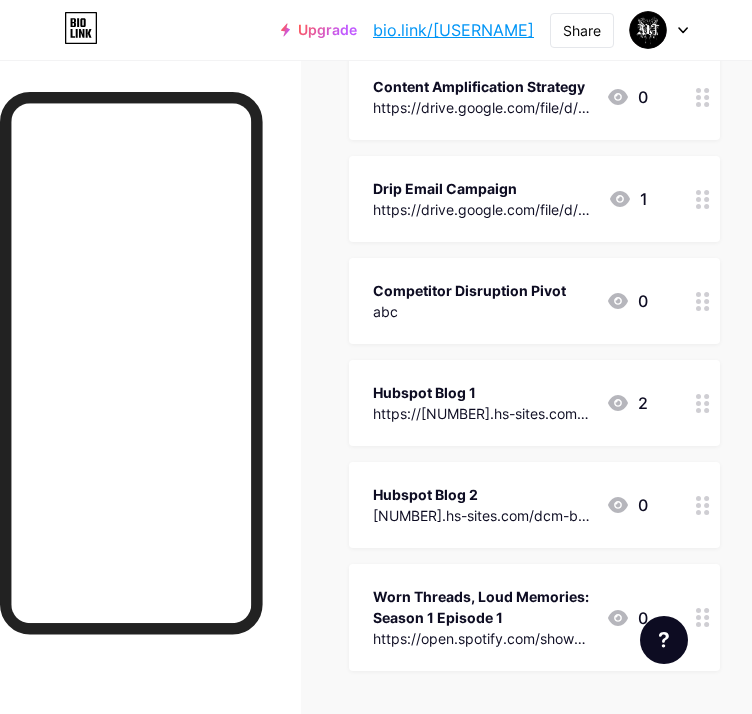 click at bounding box center [703, 301] 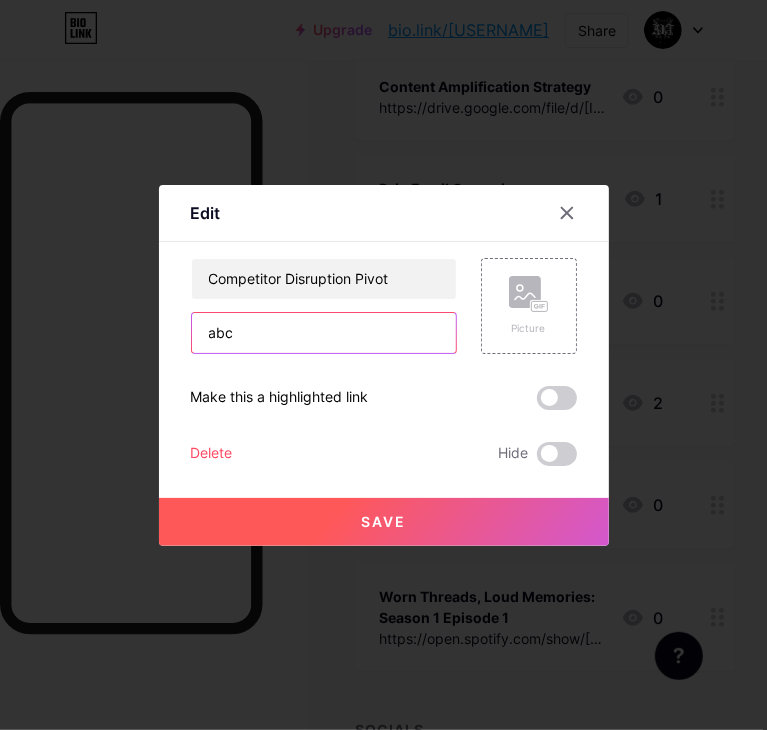 click on "abc" at bounding box center [324, 333] 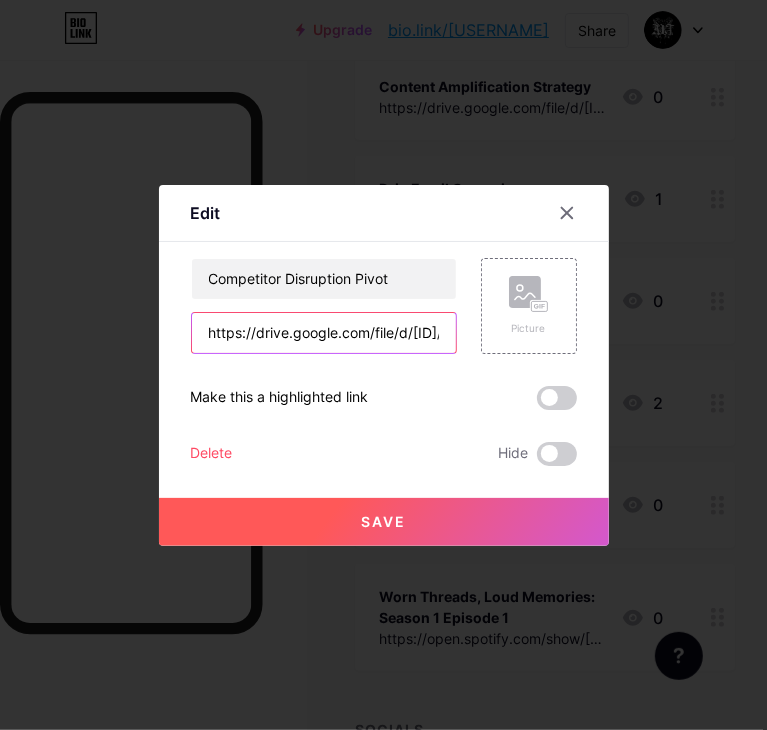 scroll, scrollTop: 0, scrollLeft: 356, axis: horizontal 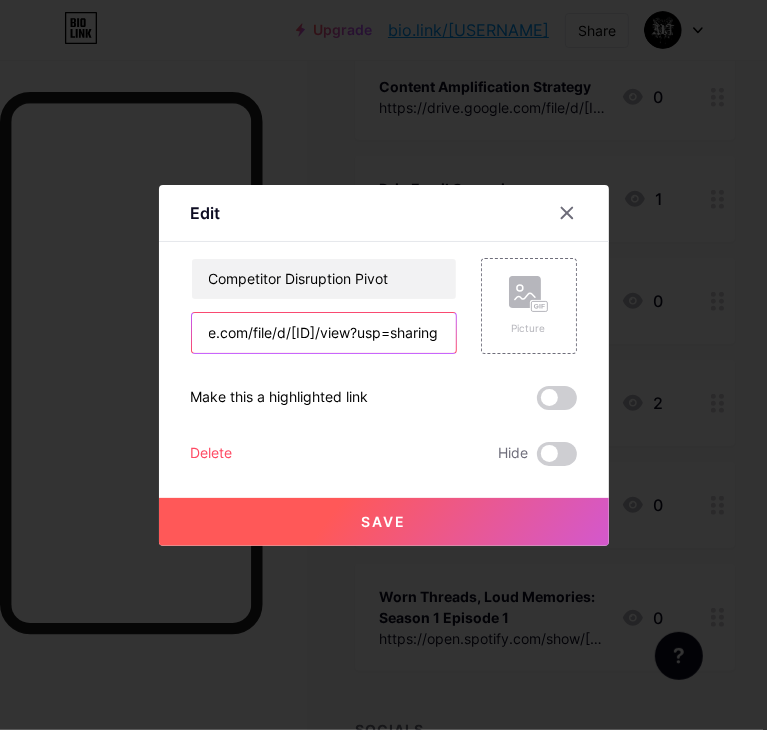 type on "https://drive.google.com/file/d/[ID]/view?usp=sharing" 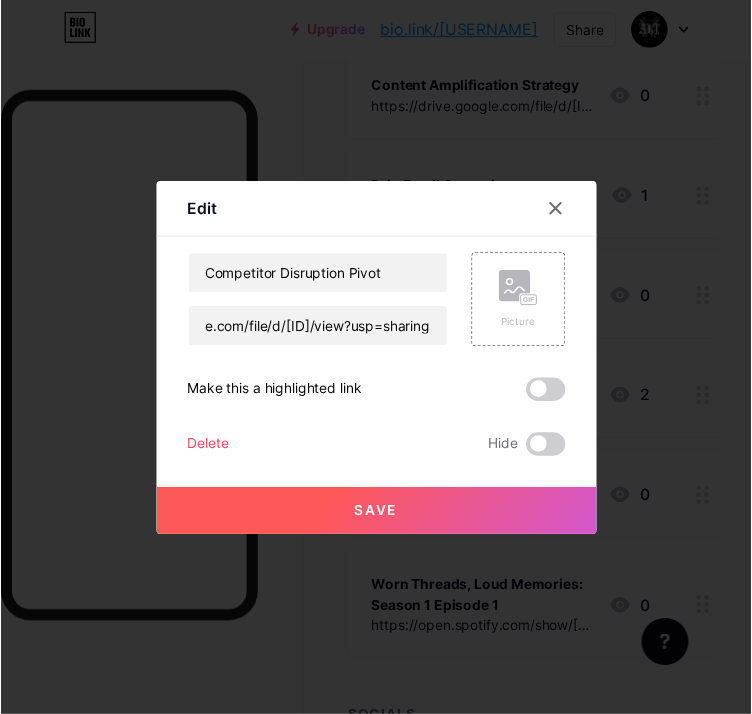 scroll, scrollTop: 0, scrollLeft: 0, axis: both 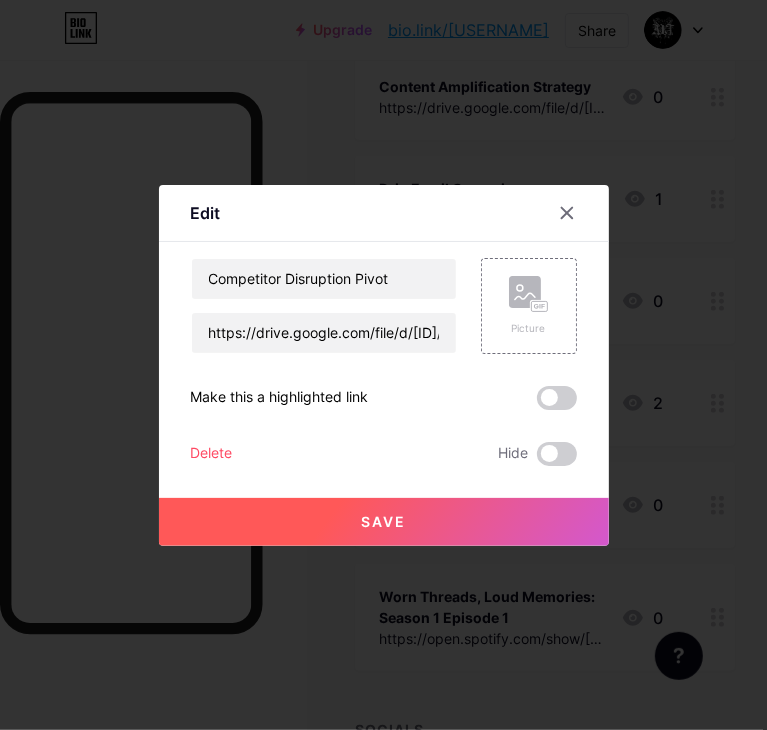 click on "Save" at bounding box center (383, 521) 